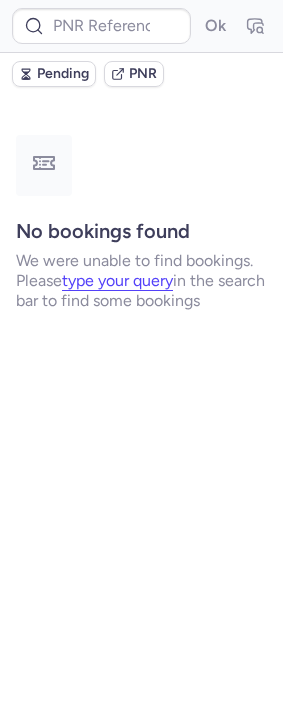 scroll, scrollTop: 0, scrollLeft: 0, axis: both 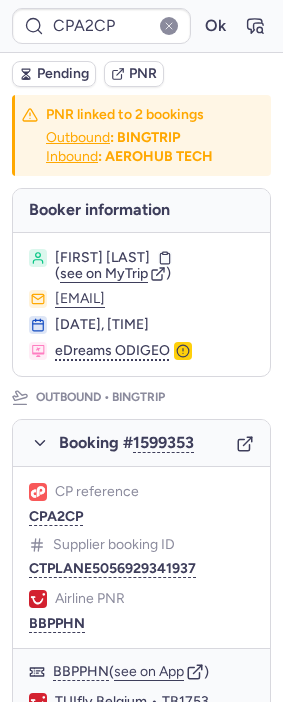type on "DT1753999011664141" 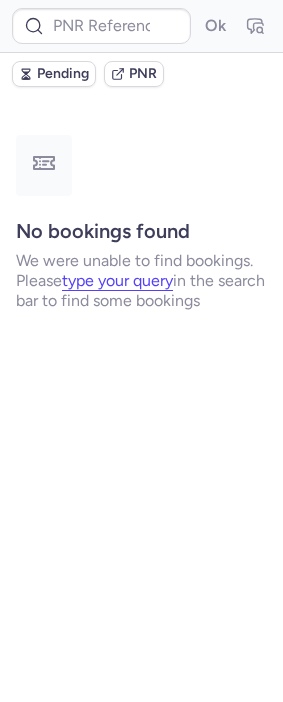 type on "10812520910849" 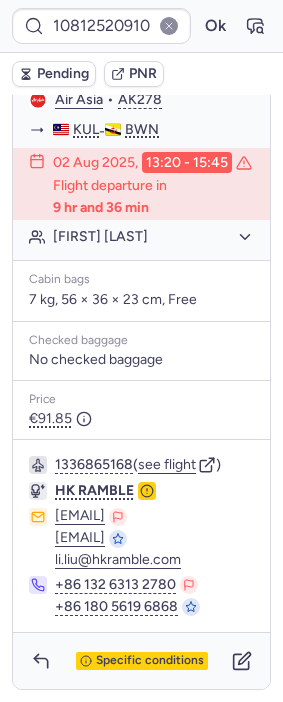 scroll, scrollTop: 592, scrollLeft: 0, axis: vertical 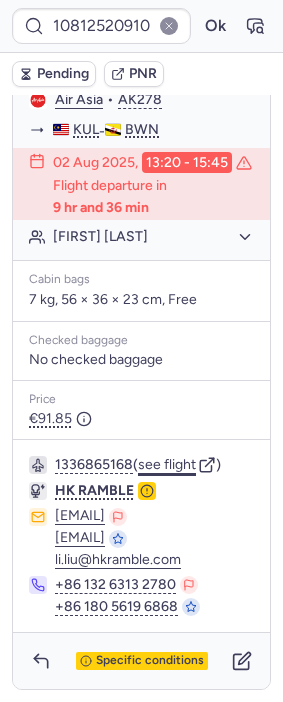 click on "see flight" 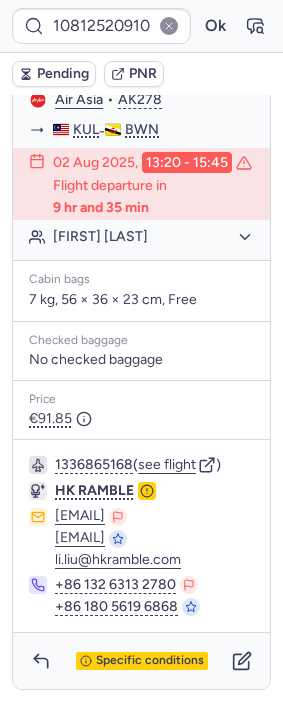 scroll, scrollTop: 480, scrollLeft: 0, axis: vertical 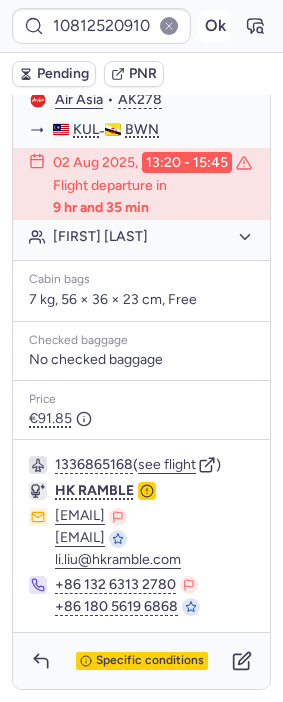 click on "Ok" at bounding box center (215, 26) 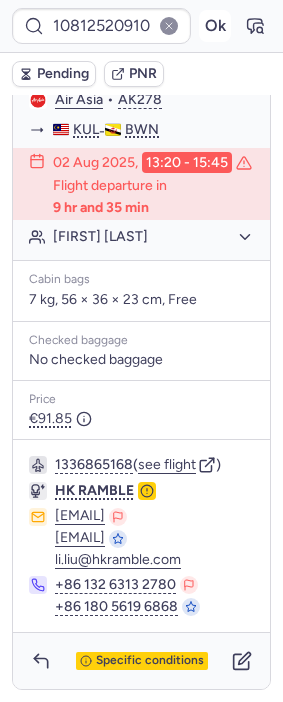 click on "Ok" at bounding box center (215, 26) 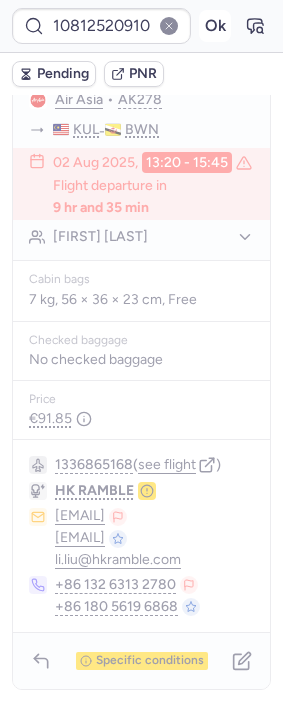 click on "Ok" at bounding box center [215, 26] 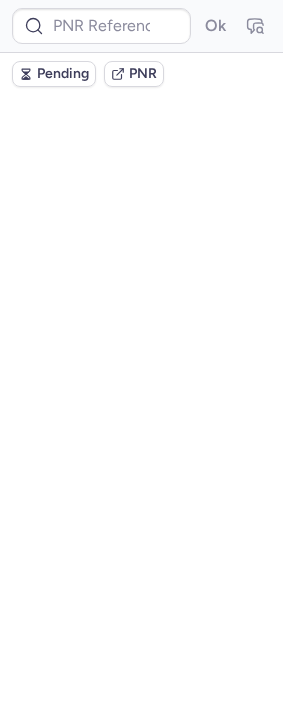 scroll, scrollTop: 0, scrollLeft: 0, axis: both 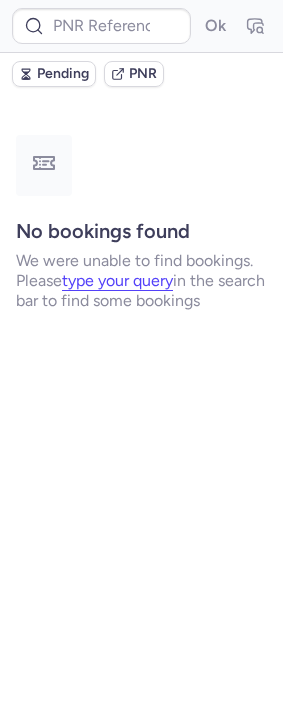 type on "0CY7Q6" 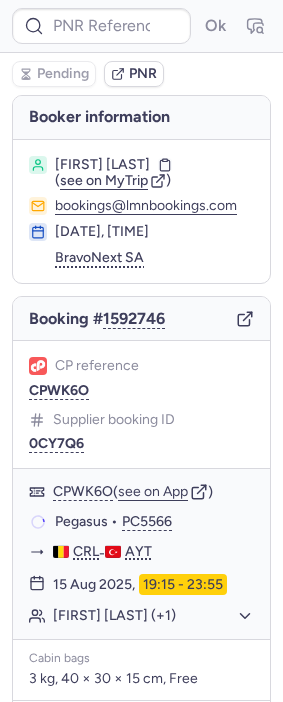 type on "CPT8YZ" 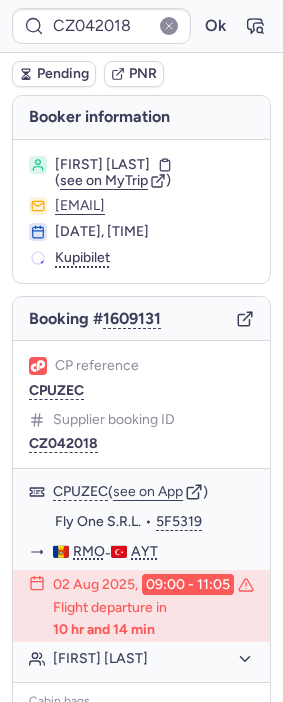type on "CPWLQA" 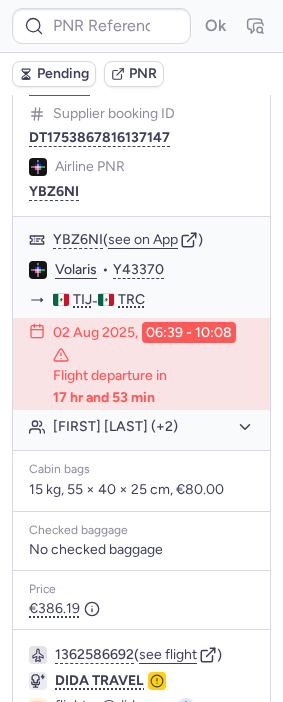 scroll, scrollTop: 333, scrollLeft: 0, axis: vertical 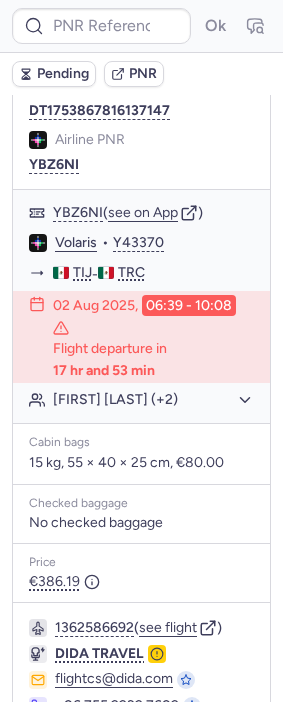 click on "Ok" at bounding box center (141, 26) 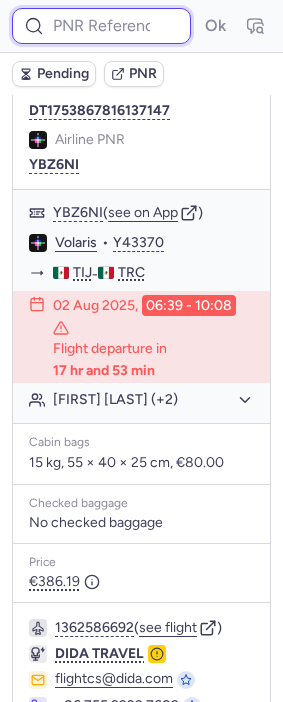 click at bounding box center (101, 26) 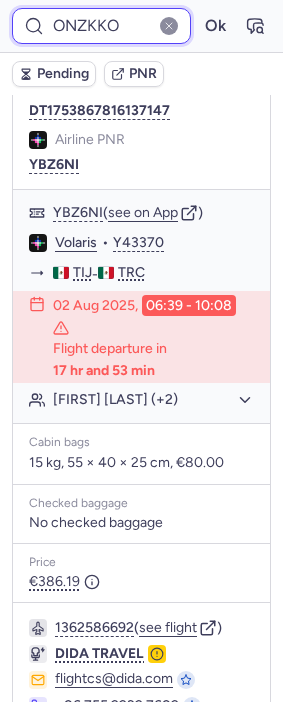 click on "Ok" at bounding box center [215, 26] 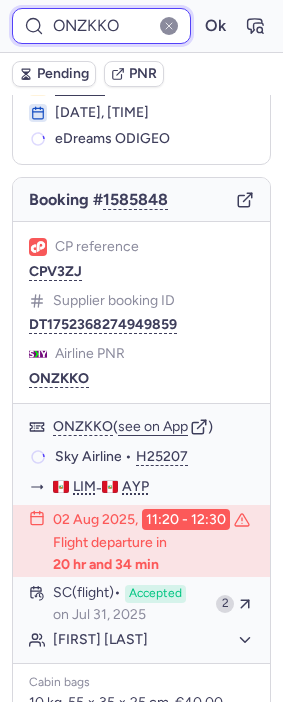 scroll, scrollTop: 111, scrollLeft: 0, axis: vertical 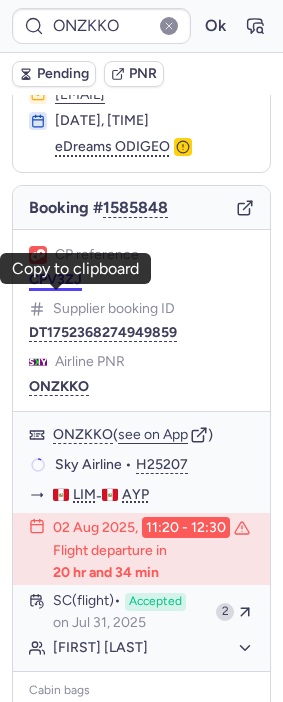 click on "CPV3ZJ" at bounding box center (55, 280) 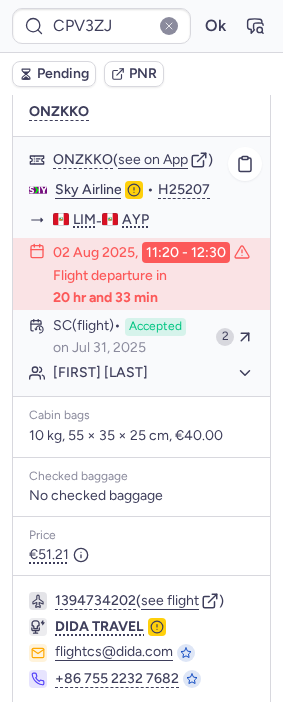 scroll, scrollTop: 537, scrollLeft: 0, axis: vertical 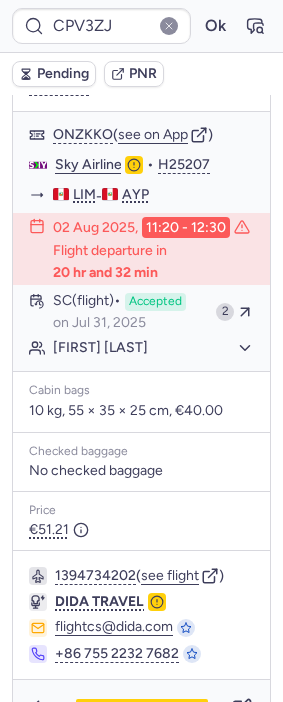 type on "CPT8YZ" 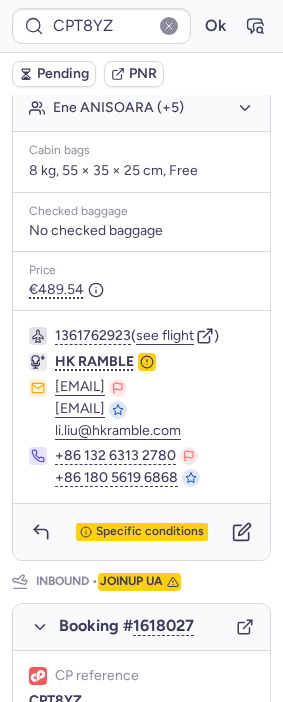 scroll, scrollTop: 537, scrollLeft: 0, axis: vertical 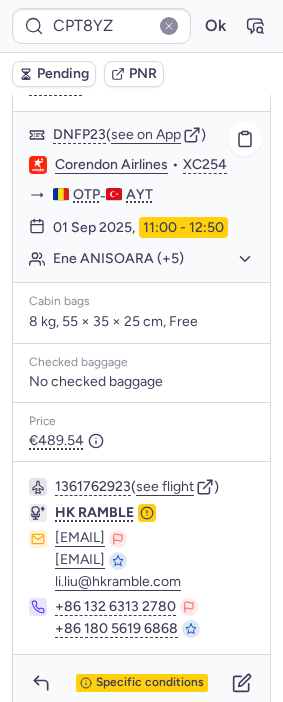 click on "Ene ANISOARA (+5)" 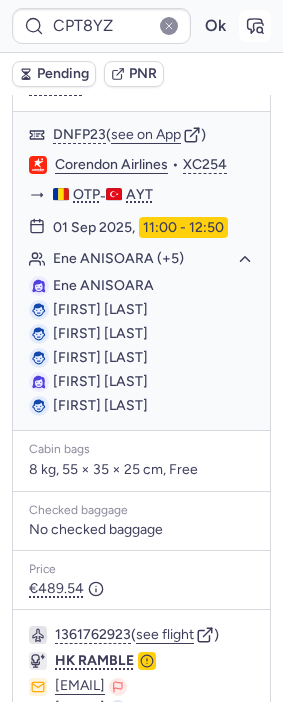 click at bounding box center [255, 26] 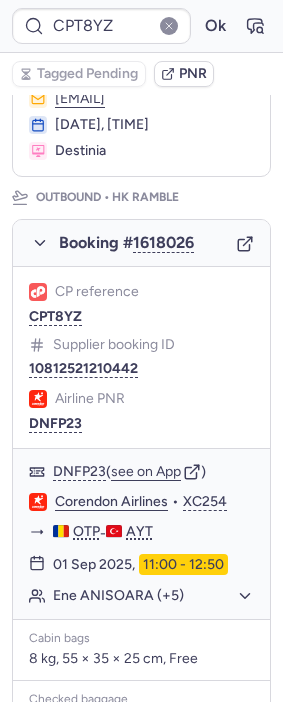 scroll, scrollTop: 0, scrollLeft: 0, axis: both 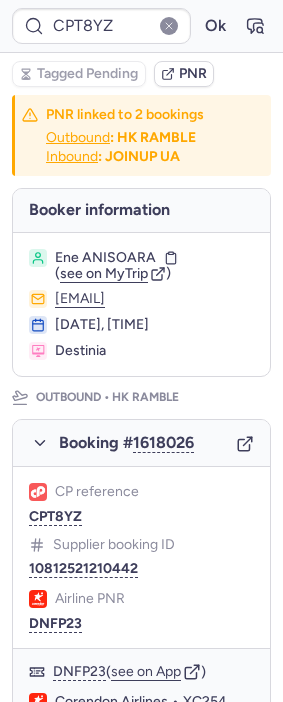 type on "CP6EVL" 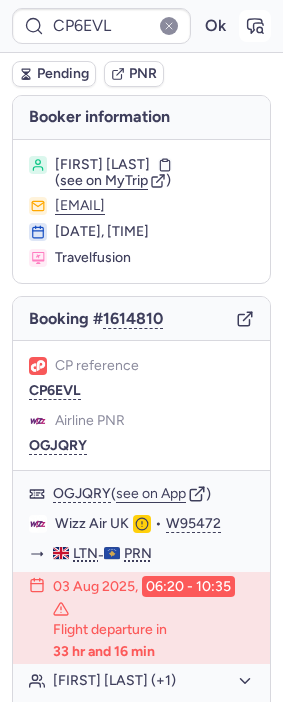 click on "CP6EVL  Ok" at bounding box center [141, 26] 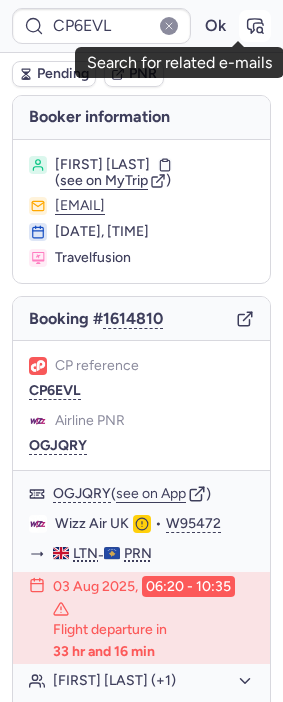click 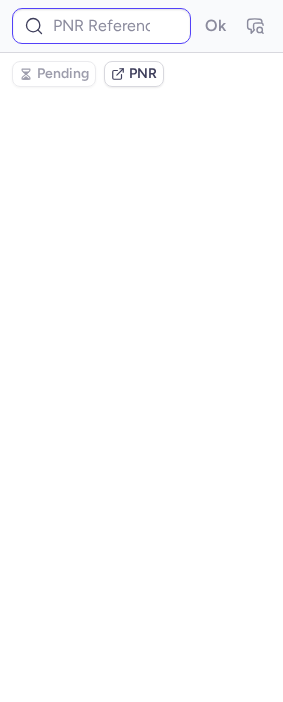 type on "CP6EVL" 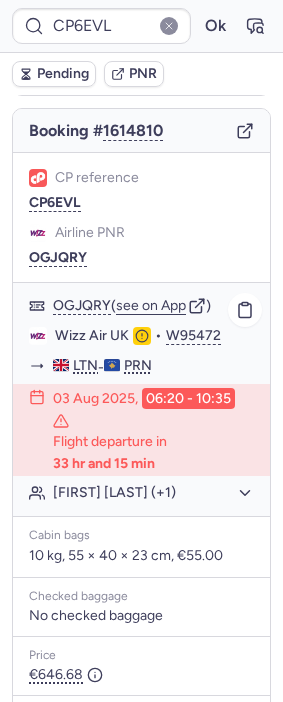 scroll, scrollTop: 424, scrollLeft: 0, axis: vertical 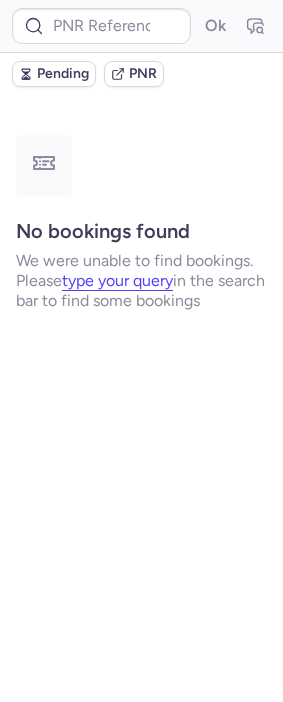 type on "CPIVML" 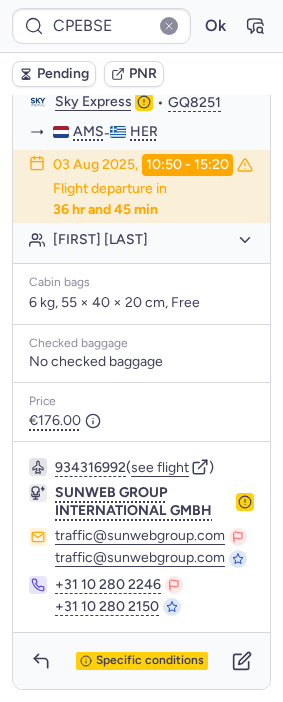 scroll, scrollTop: 504, scrollLeft: 0, axis: vertical 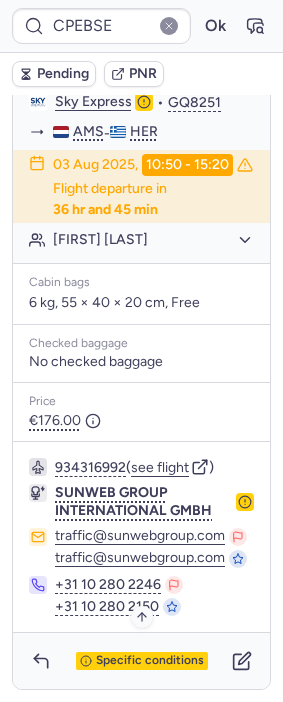 click on "Specific conditions" at bounding box center (150, 661) 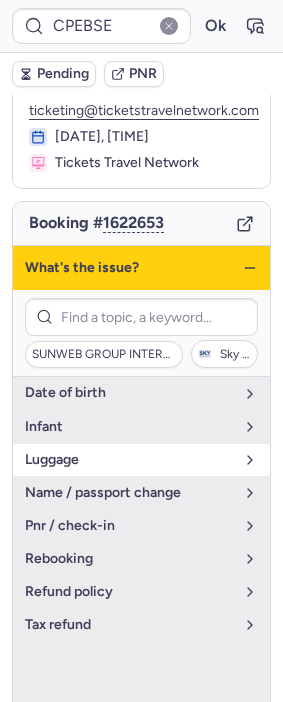 click on "luggage" at bounding box center [129, 460] 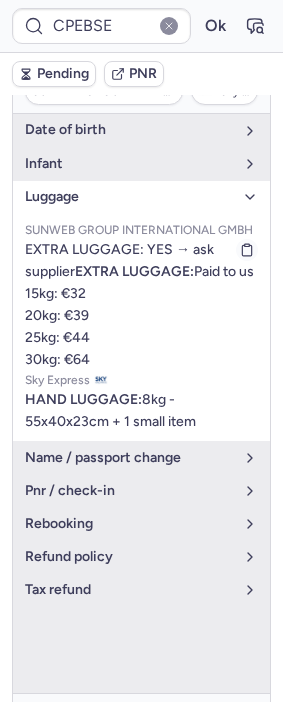 scroll, scrollTop: 455, scrollLeft: 0, axis: vertical 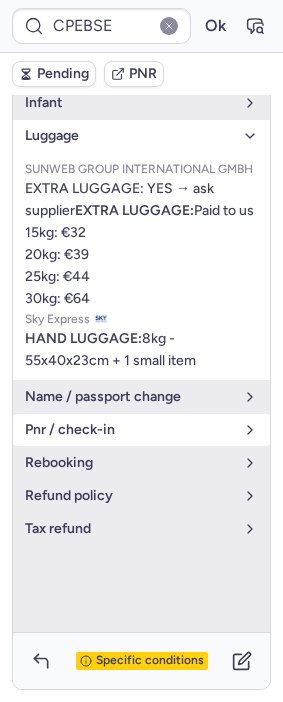 click on "pnr / check-in" at bounding box center [141, 430] 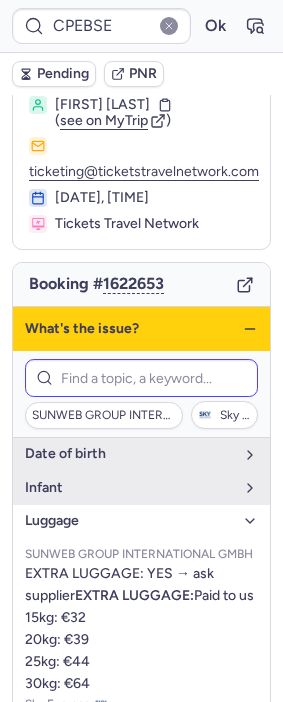 scroll, scrollTop: 10, scrollLeft: 0, axis: vertical 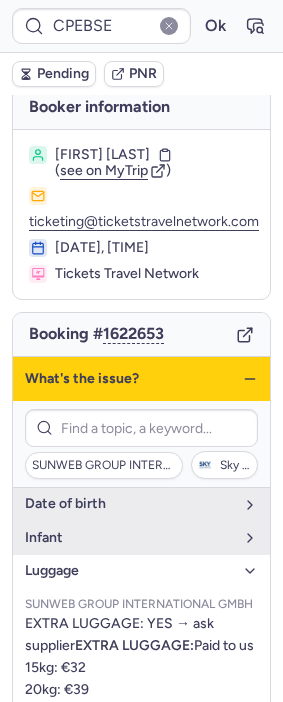 click 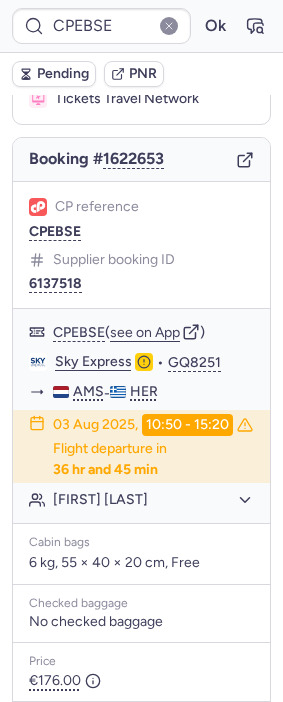 scroll, scrollTop: 232, scrollLeft: 0, axis: vertical 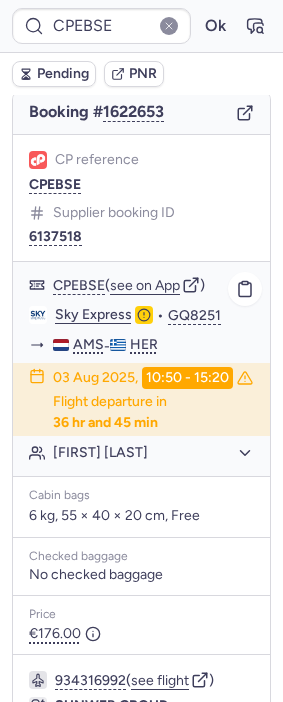 type on "CPIVML" 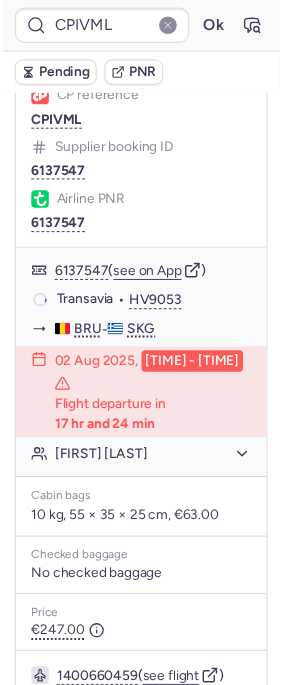 scroll, scrollTop: 558, scrollLeft: 0, axis: vertical 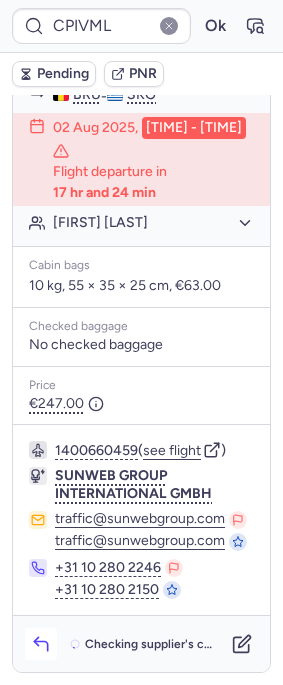 click 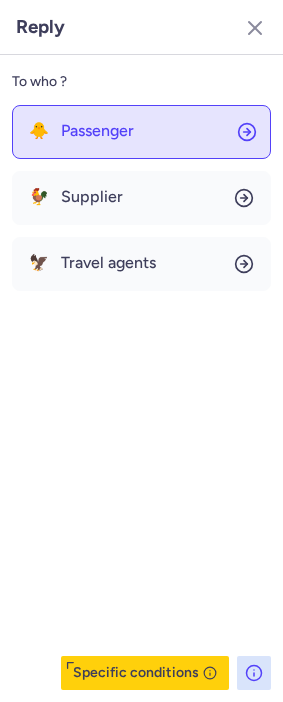 click on "🐥 Passenger" 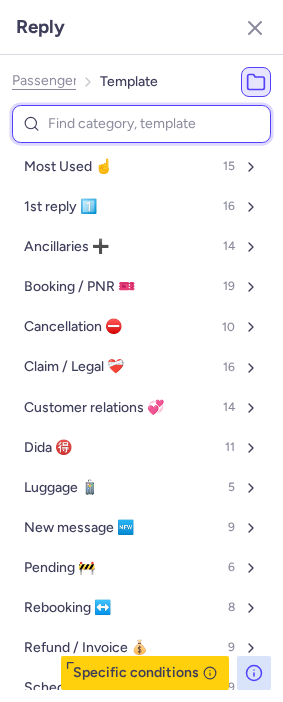 click at bounding box center [141, 124] 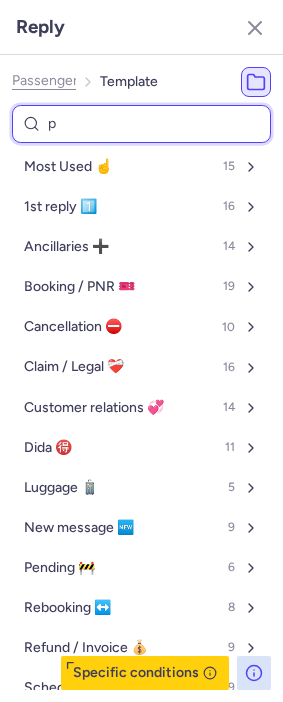 type on "pn" 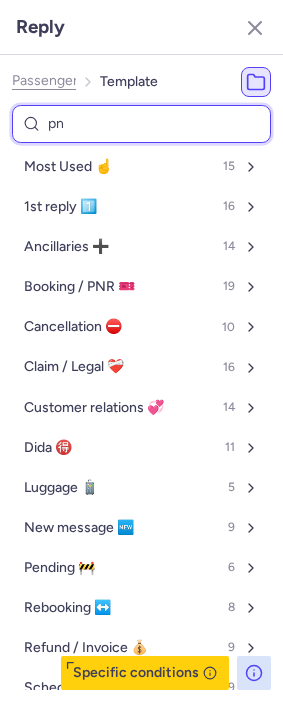 select on "en" 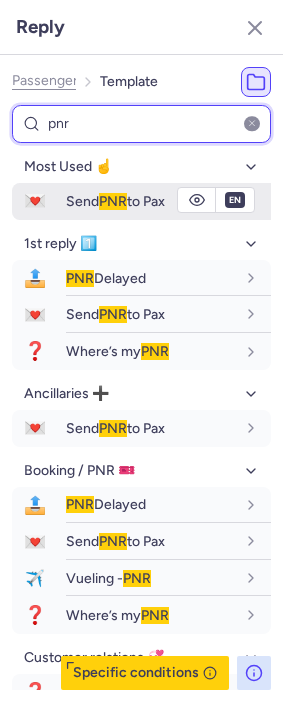 type on "pnr" 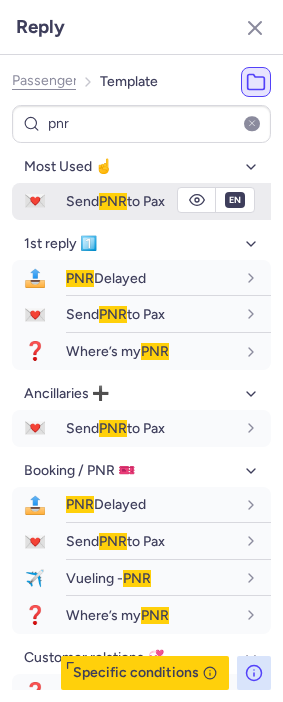 click on "Send  PNR  to Pax" at bounding box center (115, 201) 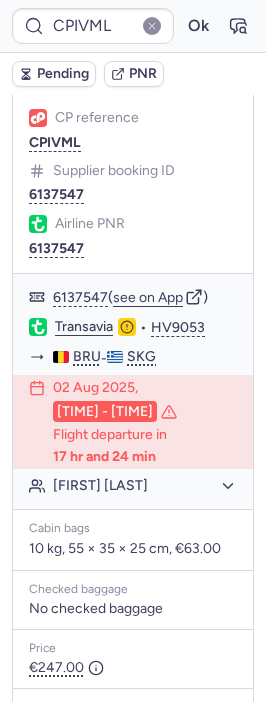 scroll, scrollTop: 224, scrollLeft: 0, axis: vertical 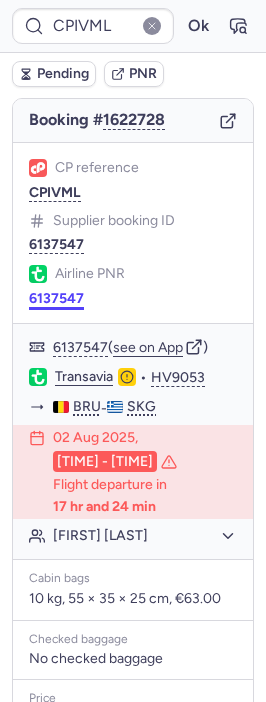 click on "6137547" at bounding box center [56, 299] 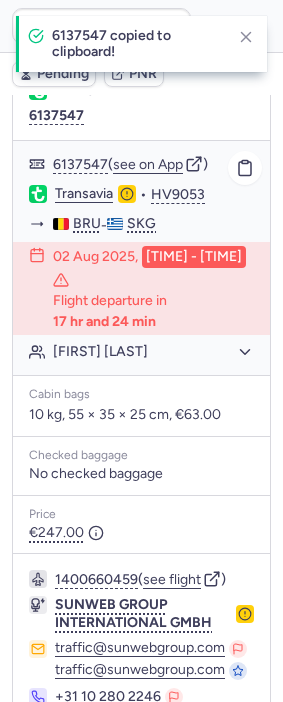 scroll, scrollTop: 447, scrollLeft: 0, axis: vertical 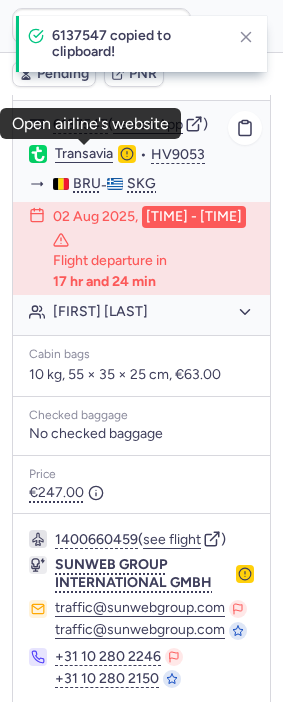 click on "Transavia" 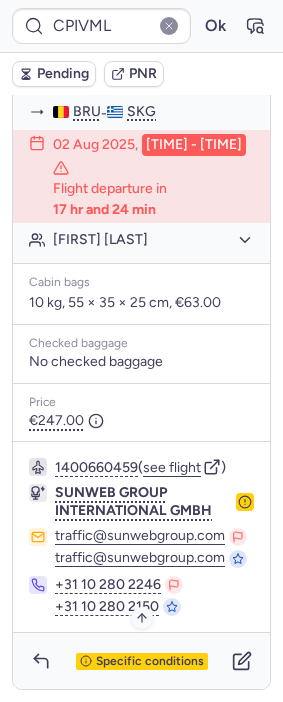 click on "Specific conditions" at bounding box center [150, 662] 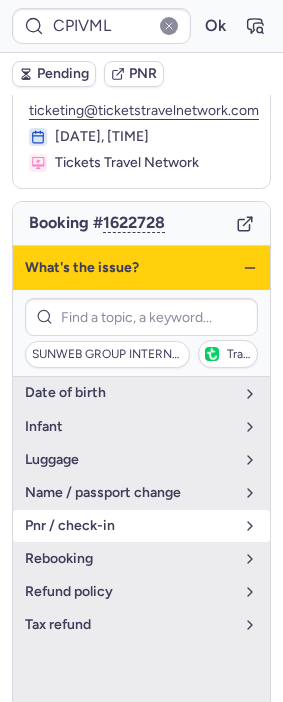 click on "pnr / check-in" at bounding box center [129, 526] 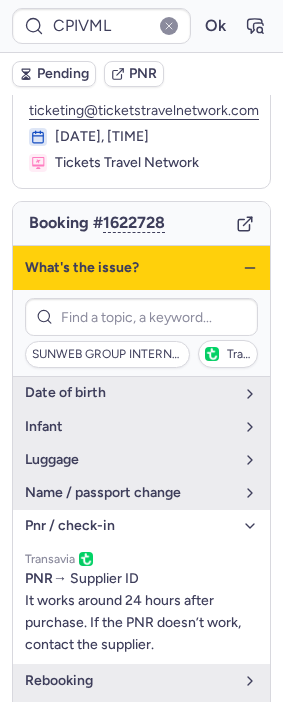 click 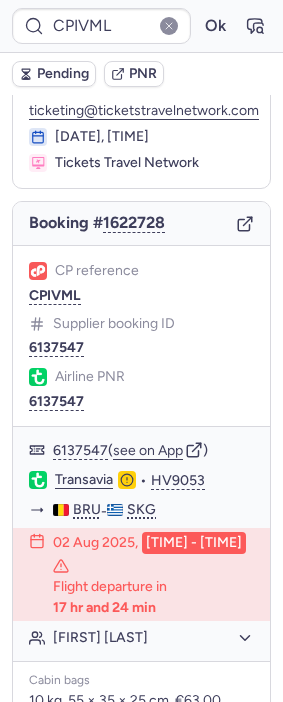 type on "CPEBSE" 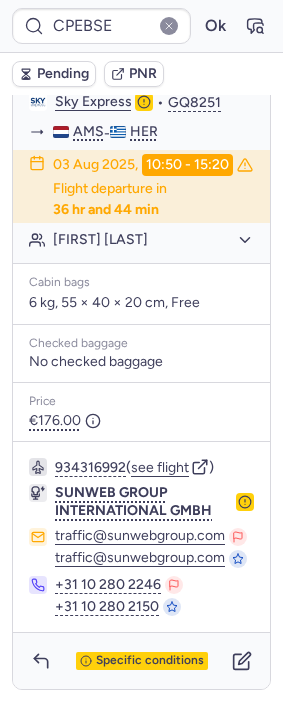 scroll, scrollTop: 504, scrollLeft: 0, axis: vertical 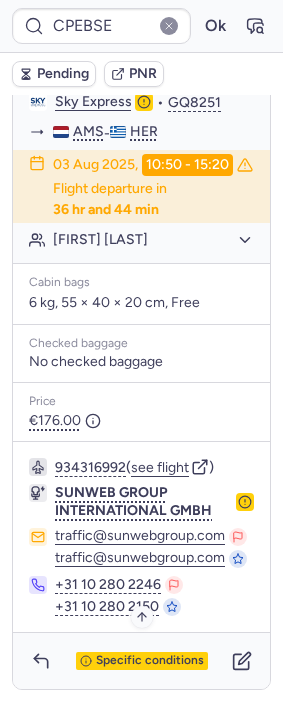 click on "Specific conditions" at bounding box center (150, 661) 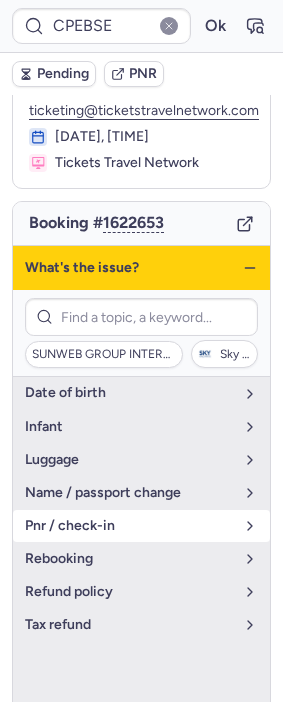 click on "pnr / check-in" at bounding box center (129, 526) 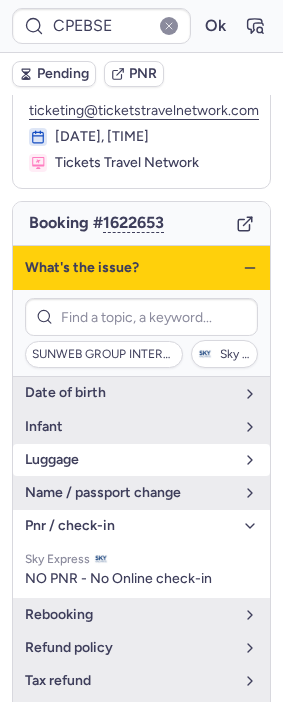 click on "luggage" at bounding box center [129, 460] 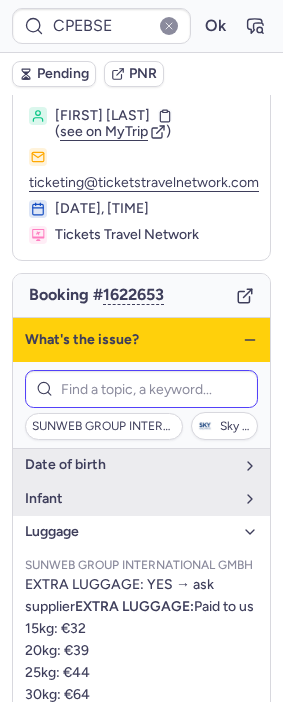 scroll, scrollTop: 10, scrollLeft: 0, axis: vertical 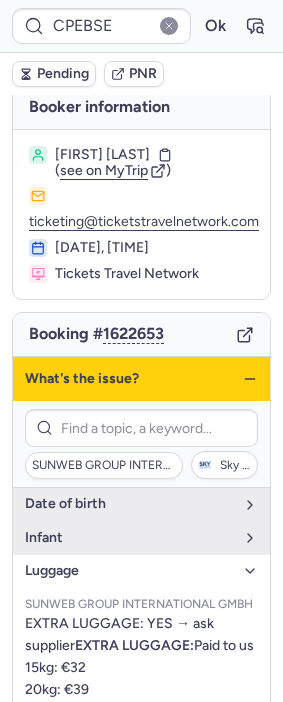 click 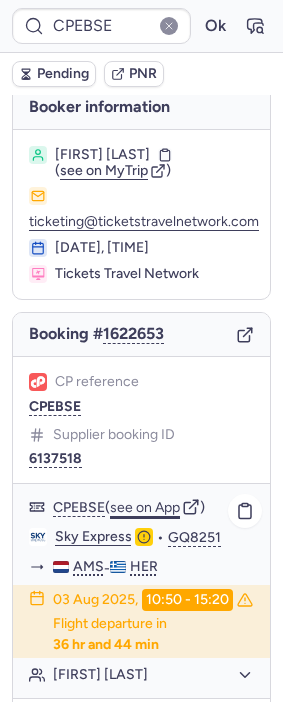 click on "see on App" 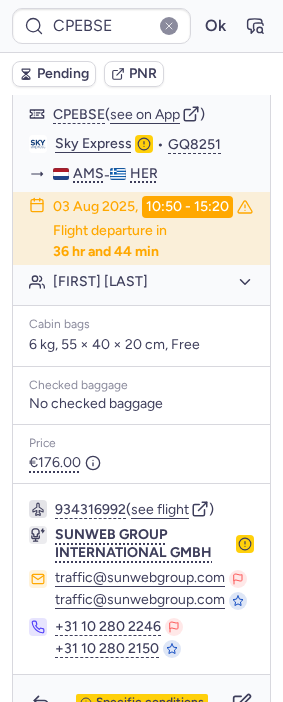 scroll, scrollTop: 504, scrollLeft: 0, axis: vertical 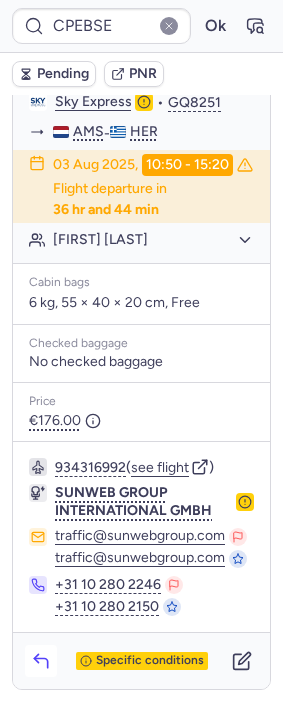click 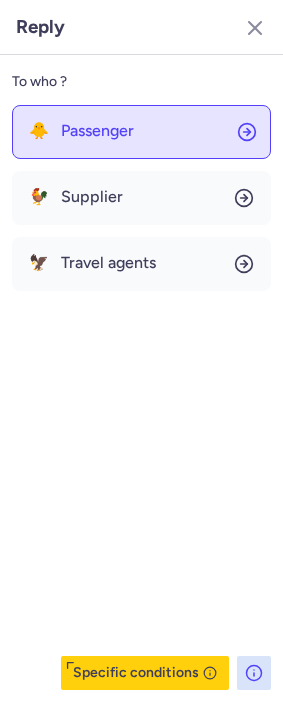 click on "🐥 Passenger" 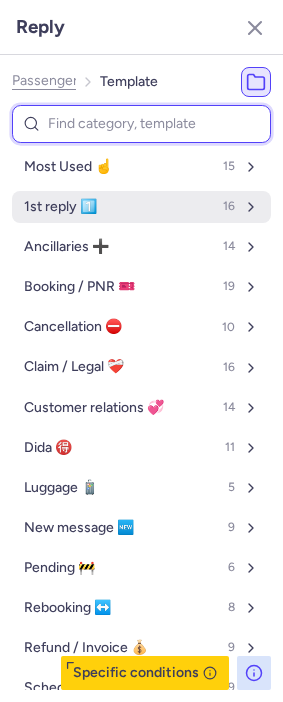 drag, startPoint x: 103, startPoint y: 122, endPoint x: 86, endPoint y: 217, distance: 96.50906 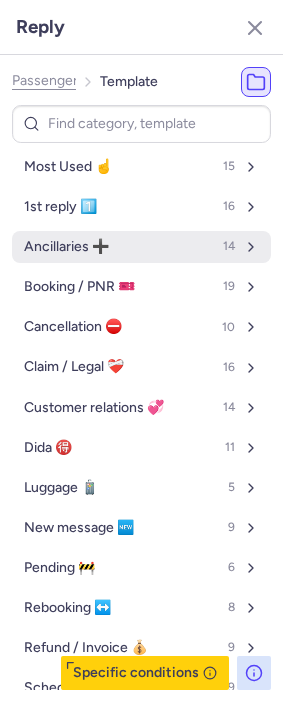 drag, startPoint x: 73, startPoint y: 241, endPoint x: 85, endPoint y: 255, distance: 18.439089 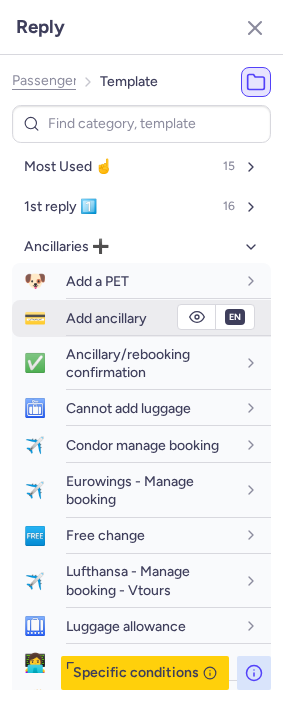 click on "Add ancillary" at bounding box center (106, 318) 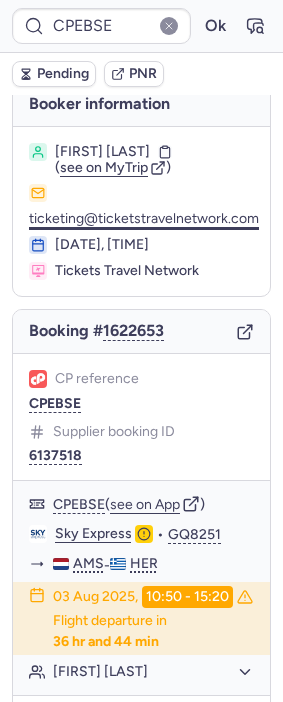 scroll, scrollTop: 0, scrollLeft: 0, axis: both 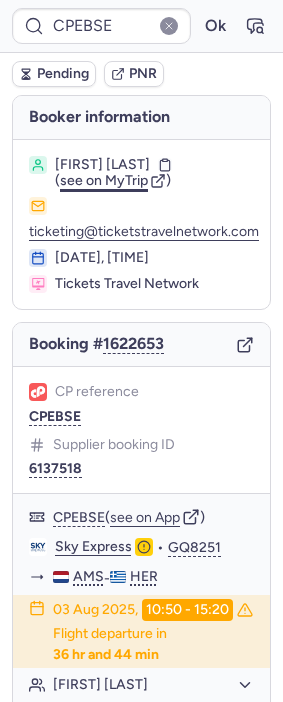 click on "see on MyTrip" at bounding box center [104, 180] 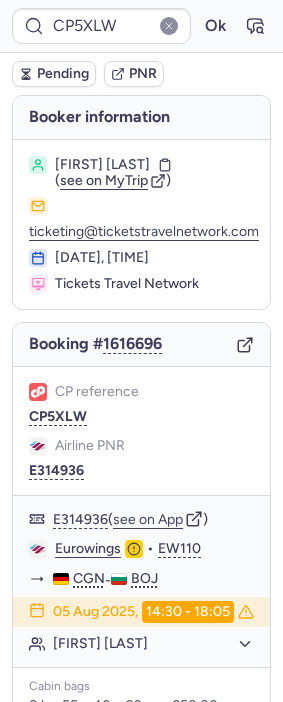 type on "0BRCXK" 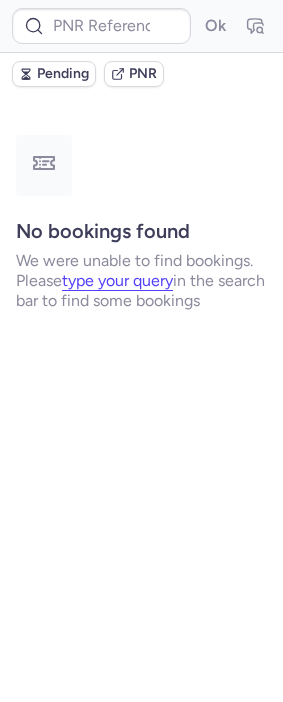 type on "CPT8YZ" 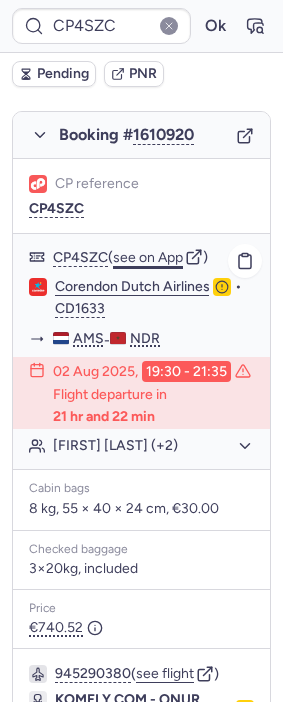 scroll, scrollTop: 333, scrollLeft: 0, axis: vertical 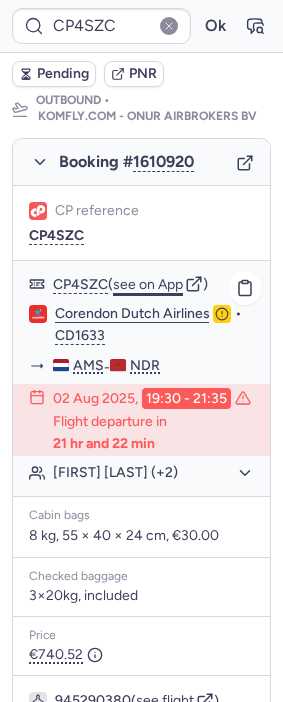click on "see on App" 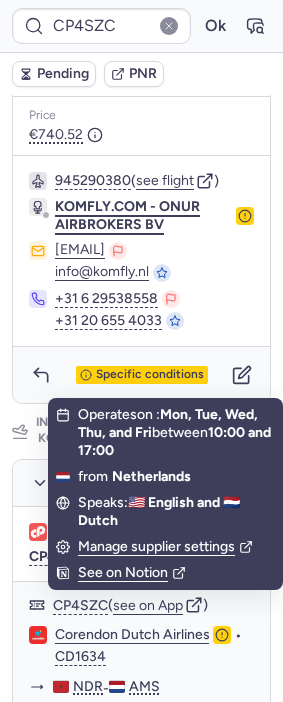 scroll, scrollTop: 888, scrollLeft: 0, axis: vertical 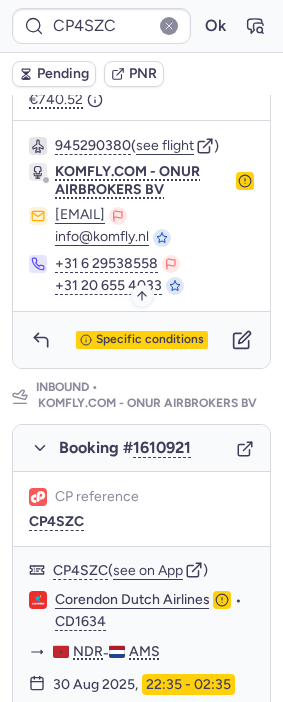 click on "Specific conditions" at bounding box center [150, 340] 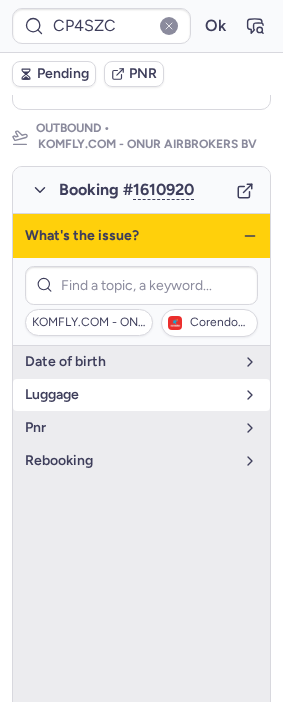 click on "luggage" at bounding box center (129, 395) 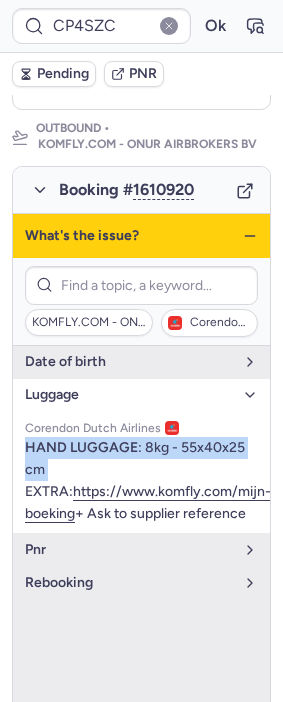 drag, startPoint x: 119, startPoint y: 499, endPoint x: 20, endPoint y: 482, distance: 100.44899 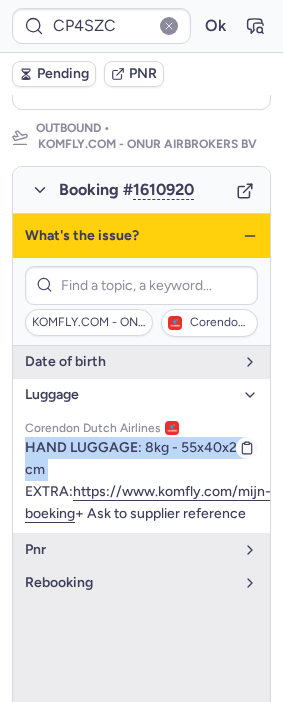 copy on "HAND LUGGAGE  : 8kg - 55x40x25 cm" 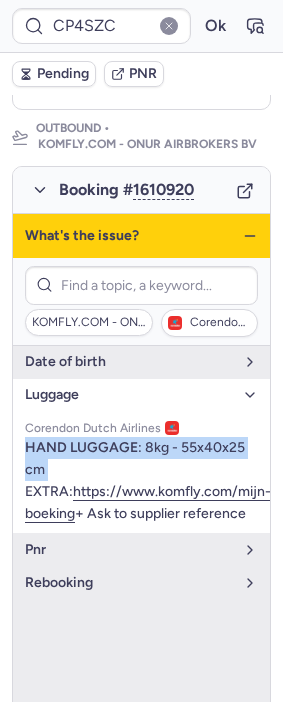 click 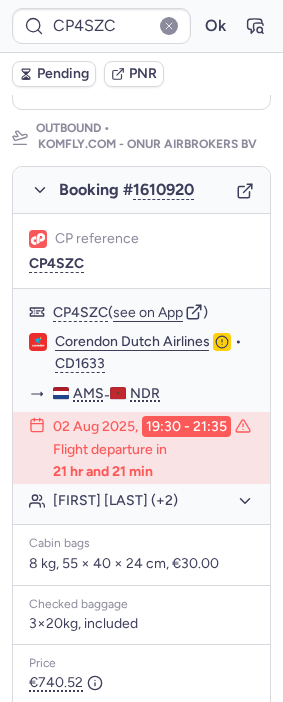 type on "CPURZB" 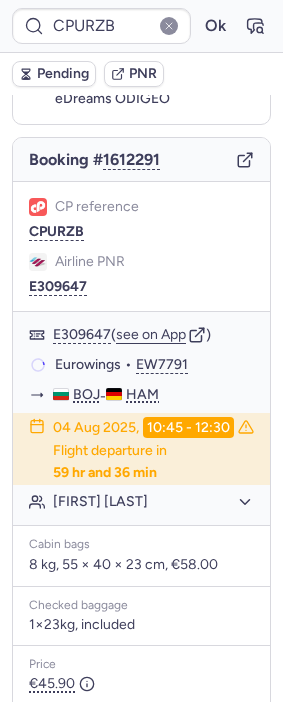 scroll, scrollTop: 156, scrollLeft: 0, axis: vertical 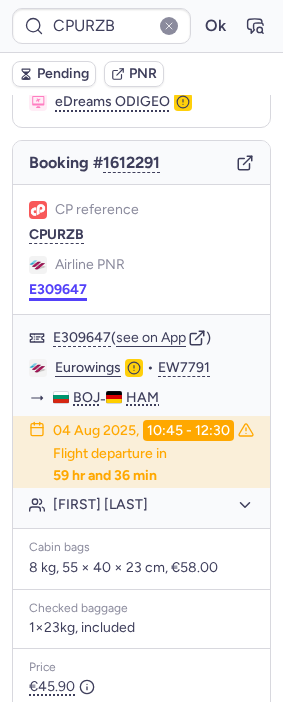 click on "E309647" at bounding box center [58, 290] 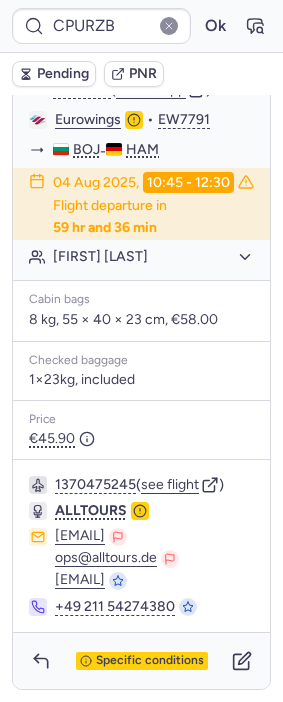 scroll, scrollTop: 441, scrollLeft: 0, axis: vertical 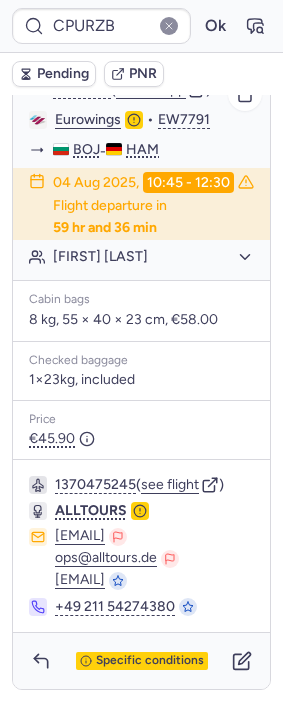click on "Ykaterina YANIV" 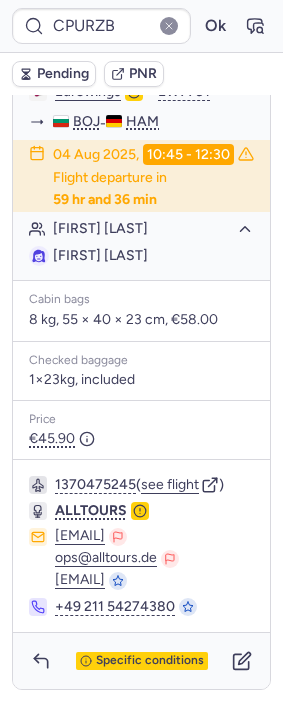 click on "Ykaterina YANIV" at bounding box center (100, 255) 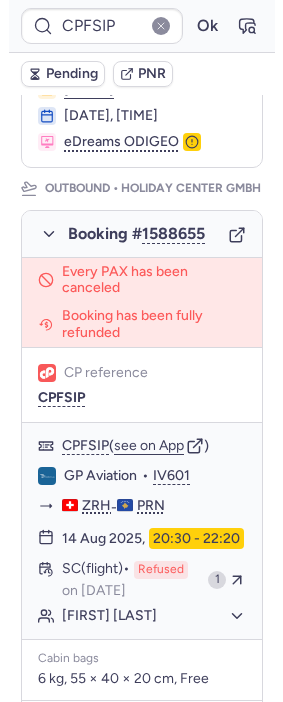 scroll, scrollTop: 240, scrollLeft: 0, axis: vertical 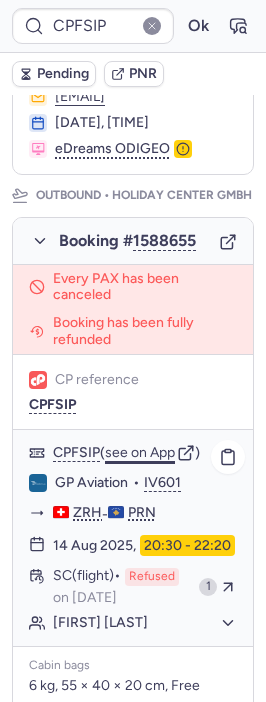 click on "see on App" 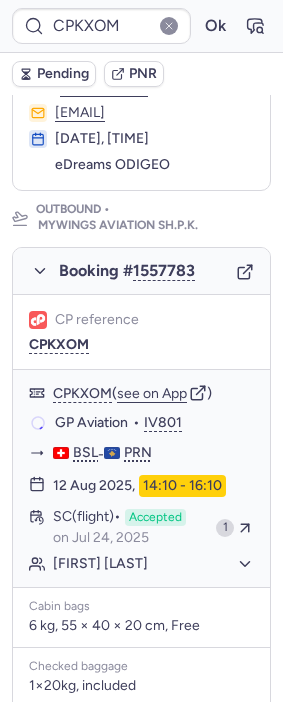 scroll, scrollTop: 221, scrollLeft: 0, axis: vertical 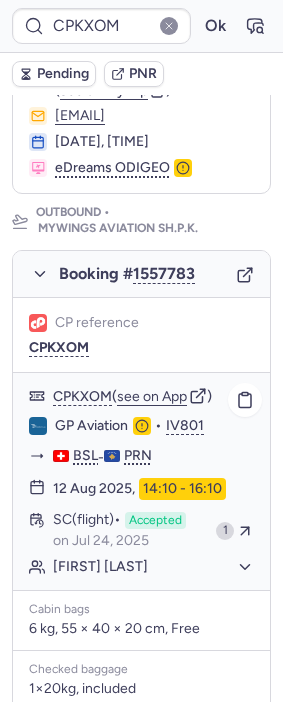click on "Edona AVDILJI" 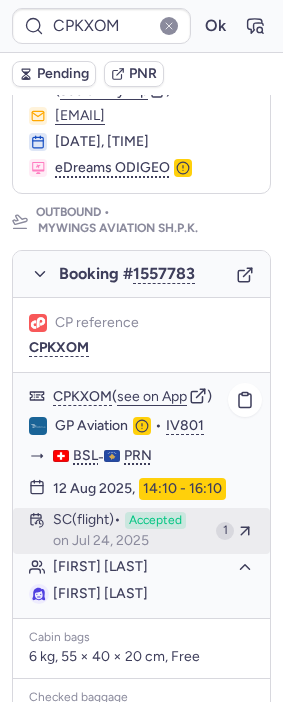 type on "N47AYF" 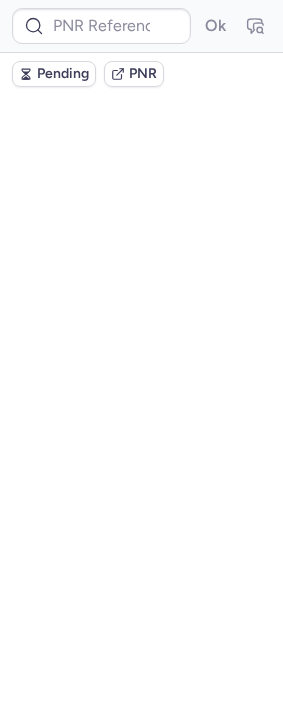 scroll, scrollTop: 0, scrollLeft: 0, axis: both 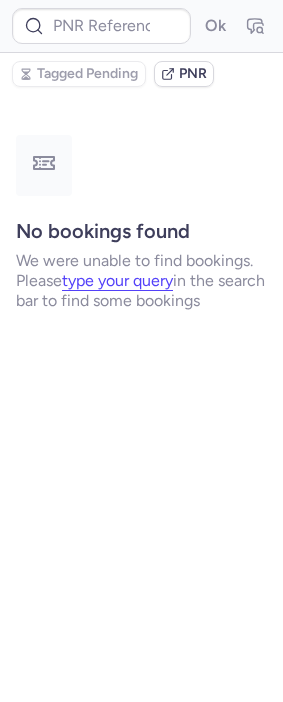 type on "CZ042018" 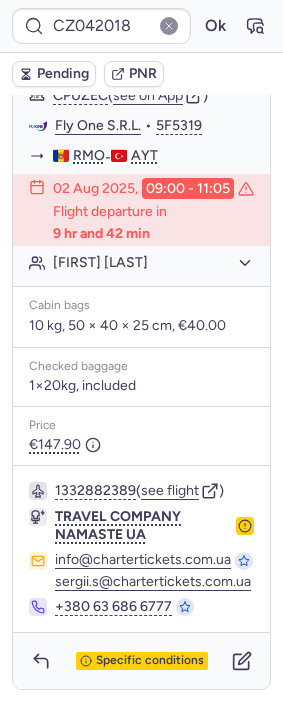 scroll, scrollTop: 440, scrollLeft: 0, axis: vertical 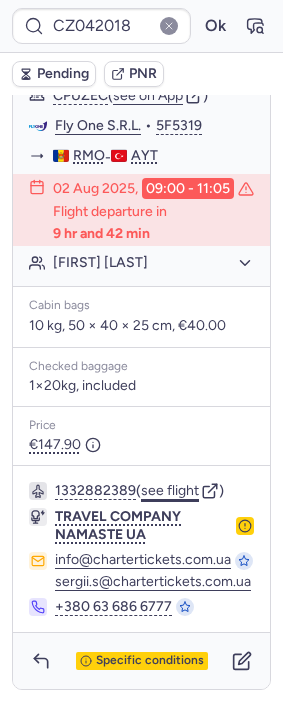 click on "see flight" 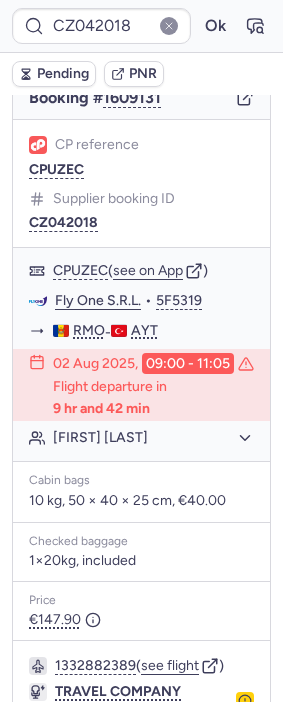 scroll, scrollTop: 217, scrollLeft: 0, axis: vertical 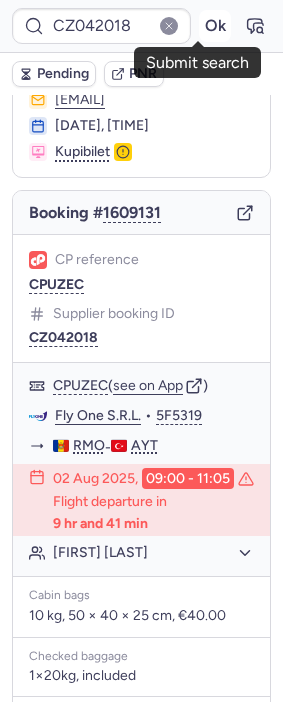 click on "Ok" at bounding box center [215, 26] 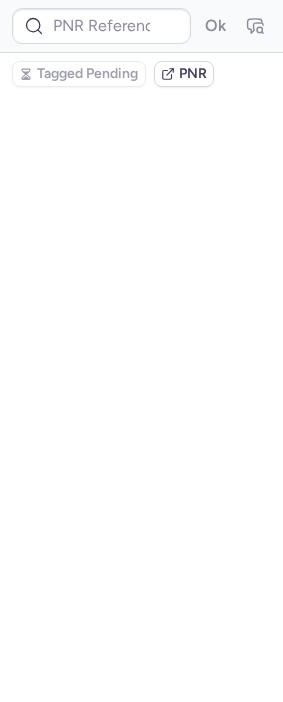 scroll, scrollTop: 0, scrollLeft: 0, axis: both 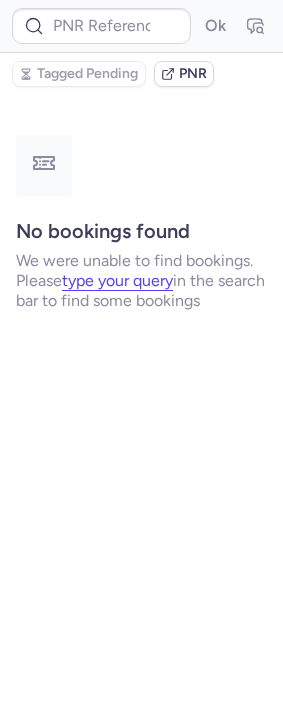 type on "CPWLQA" 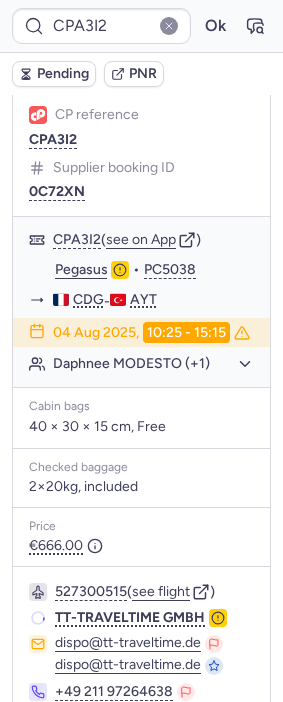 scroll, scrollTop: 333, scrollLeft: 0, axis: vertical 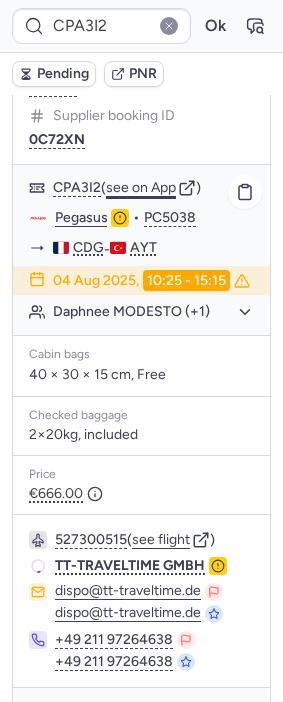 click on "see on App" 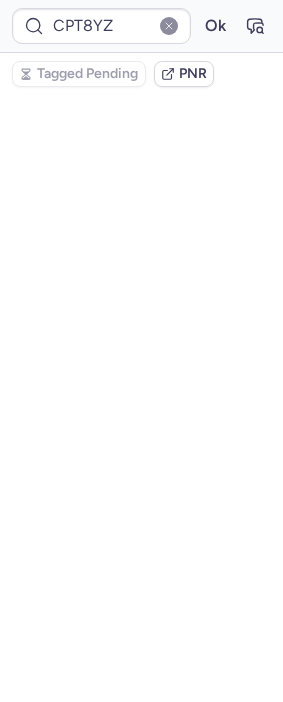 type on "CP5XLW" 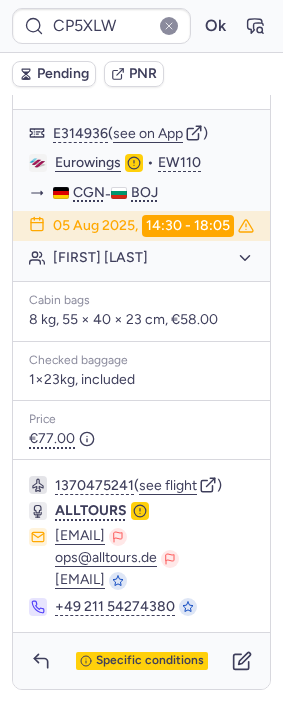 scroll, scrollTop: 424, scrollLeft: 0, axis: vertical 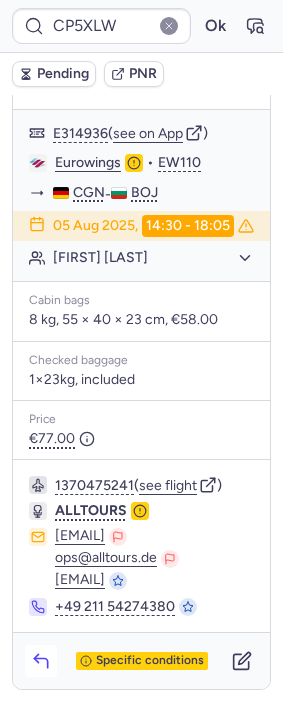 click 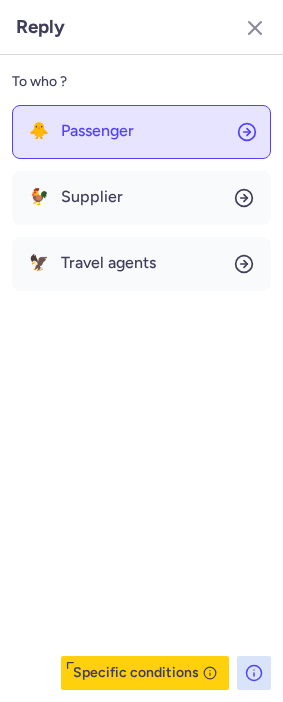 click on "🐥 Passenger" 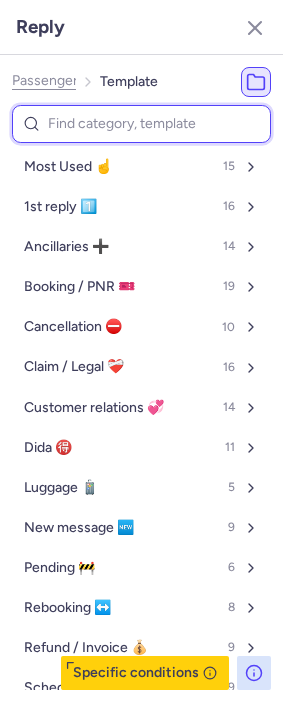 click at bounding box center (141, 124) 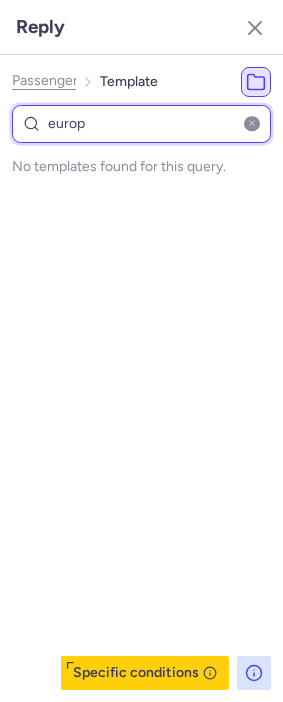 type on "euro" 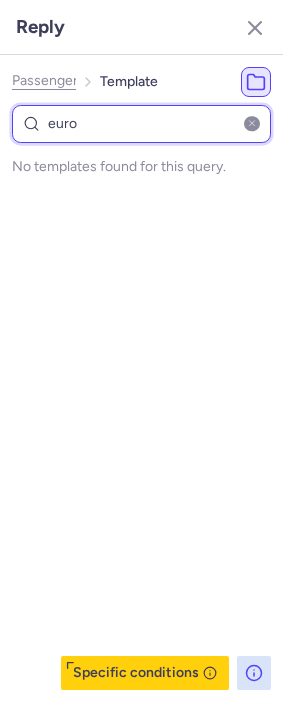 select on "en" 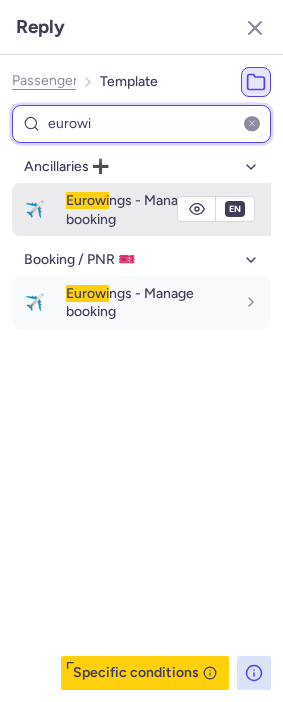 type on "eurowi" 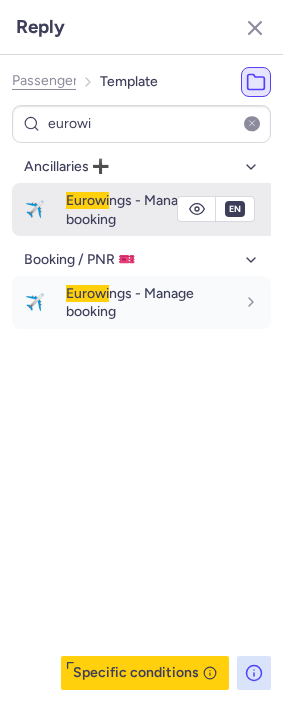 click on "✈️ Eurowi ngs - Manage booking" at bounding box center [141, 209] 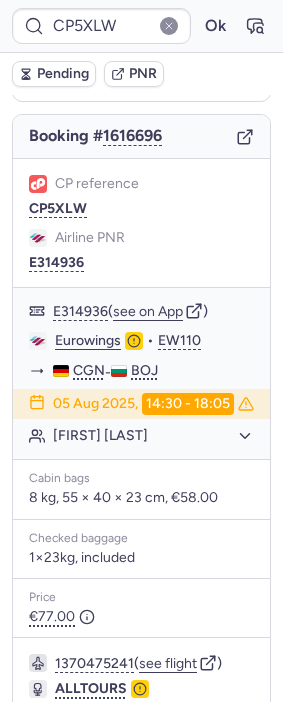 scroll, scrollTop: 202, scrollLeft: 0, axis: vertical 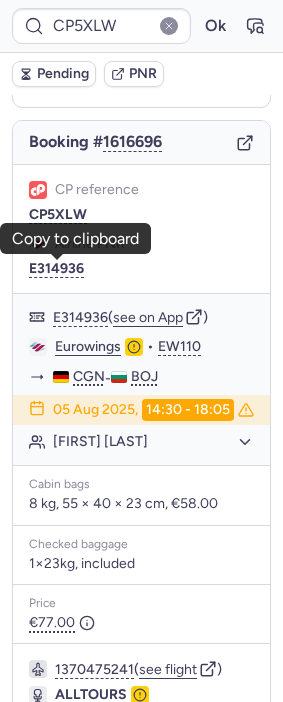click on "CP5XLW  Ok  Pending PNR Booker information Oleksii KENDENKOV  ( see on MyTrip  )  ticketing@ticketstravelnetwork.com 30 Jul 2025, 04:50 Tickets Travel Network Booking # 1616696 CP reference CP5XLW Airline PNR E314936 E314936  ( see on App )  Eurowings  •  EW110 CGN  -  BOJ 05 Aug 2025,  14:30 - 18:05 Oleksii KENDENKOV   Cabin bags  8 kg, 55 × 40 × 23 cm, €58.00 Checked baggage 1×23kg, included Price €77.00  1370475241  ( see flight )  ALLTOURS notfallhotline@alltours.de ops@alltours.de flugeinkauf@alltours.de +49 211 54274380 Specific conditions
Open airline's website Copy to clipboard" at bounding box center (141, 0) 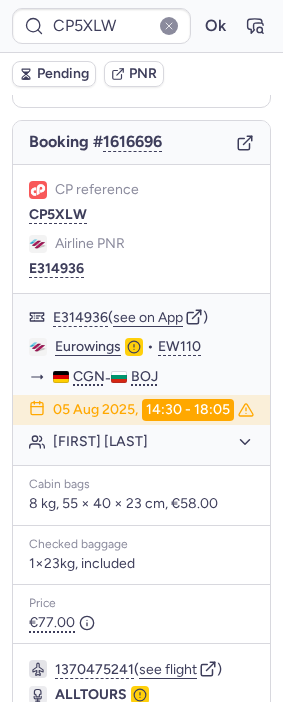 click on "E314936" at bounding box center [56, 269] 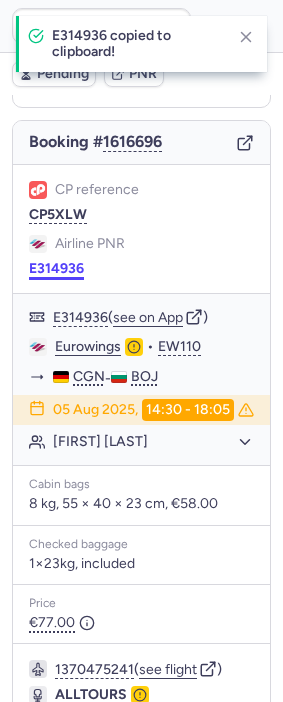 click on "E314936" at bounding box center [56, 269] 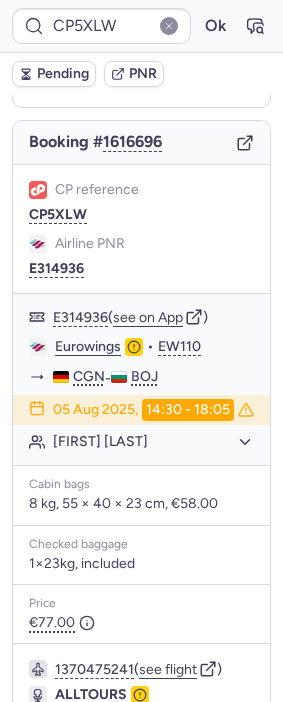type on "CPT8YZ" 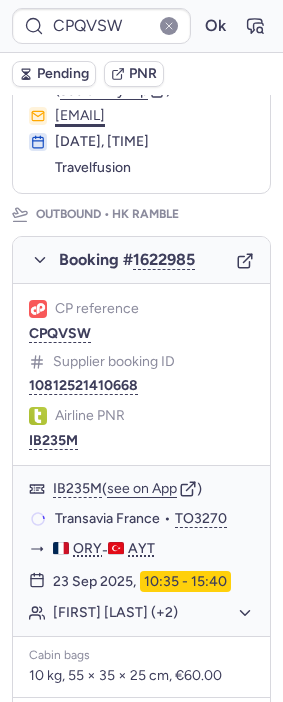 scroll, scrollTop: 222, scrollLeft: 0, axis: vertical 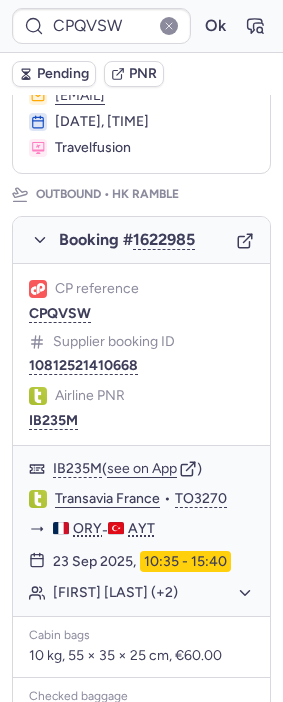 type on "CPHDSC" 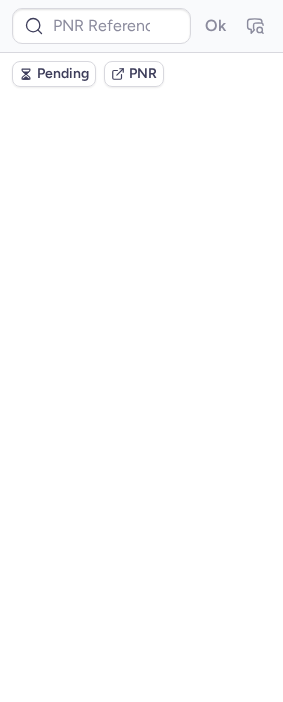 scroll, scrollTop: 0, scrollLeft: 0, axis: both 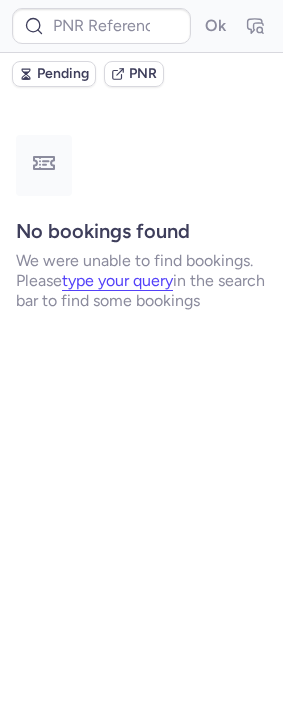 type on "CPA3I2" 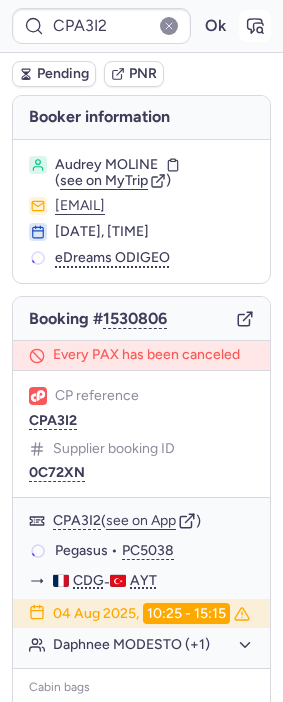 click 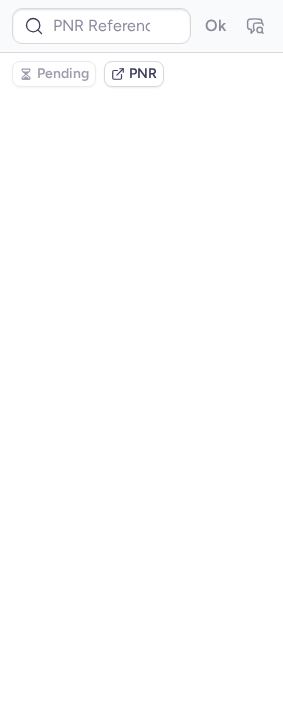 type on "CPA3I2" 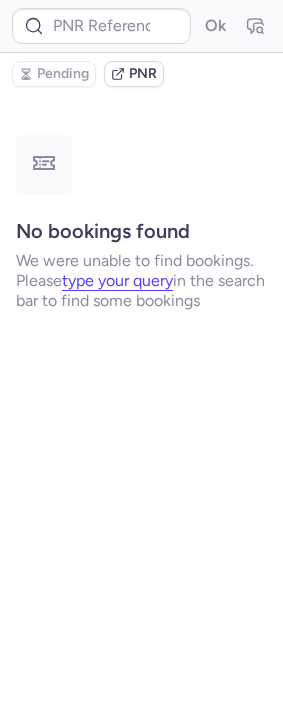 type on "CPA3I2" 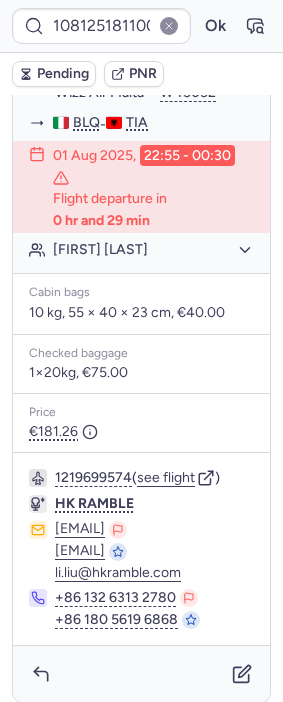 scroll, scrollTop: 585, scrollLeft: 0, axis: vertical 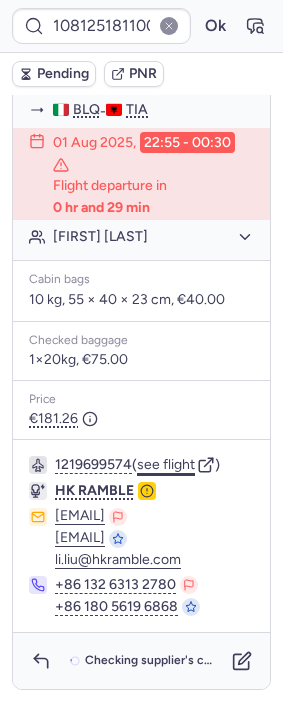click on "see flight" 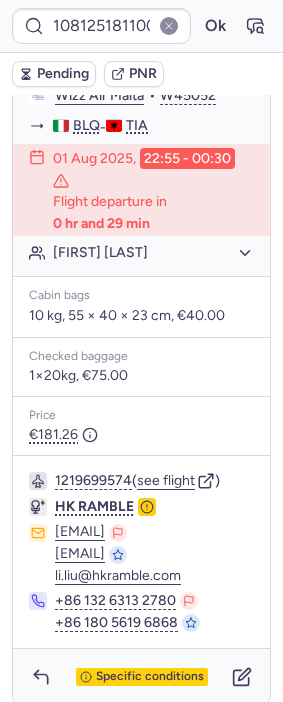 scroll, scrollTop: 474, scrollLeft: 0, axis: vertical 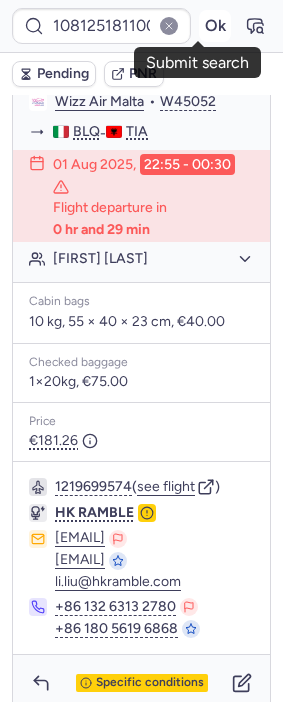 click on "Ok" at bounding box center [215, 26] 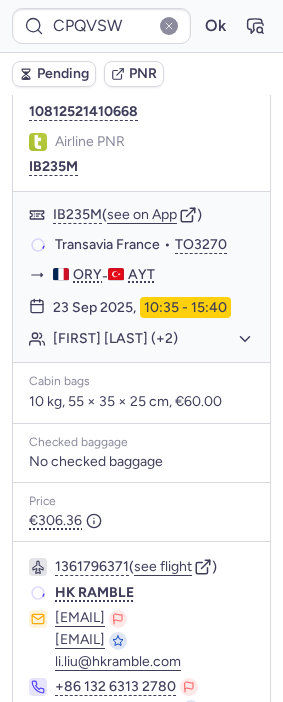 scroll, scrollTop: 474, scrollLeft: 0, axis: vertical 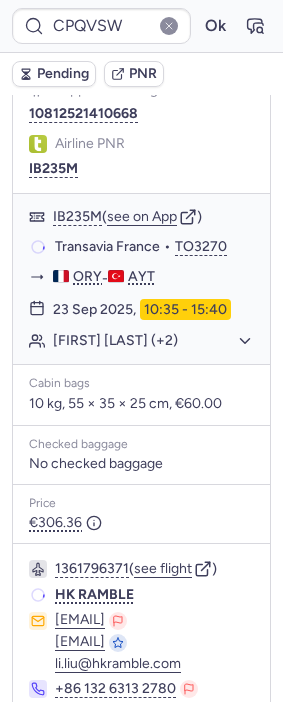 type on "CPV3ZJ" 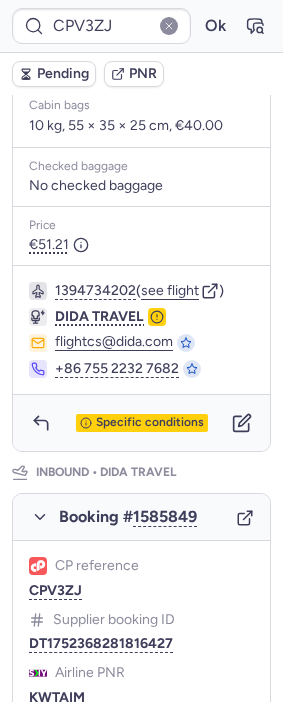 scroll, scrollTop: 808, scrollLeft: 0, axis: vertical 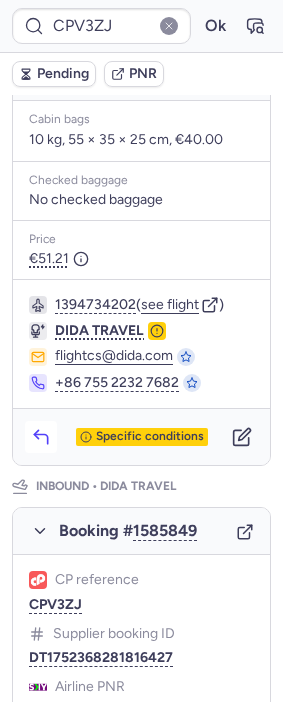 click at bounding box center (41, 437) 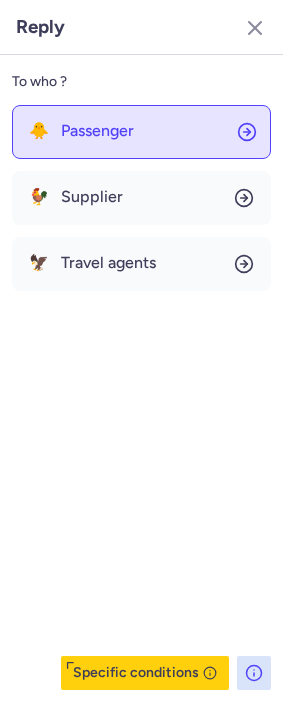click on "🐥 Passenger" 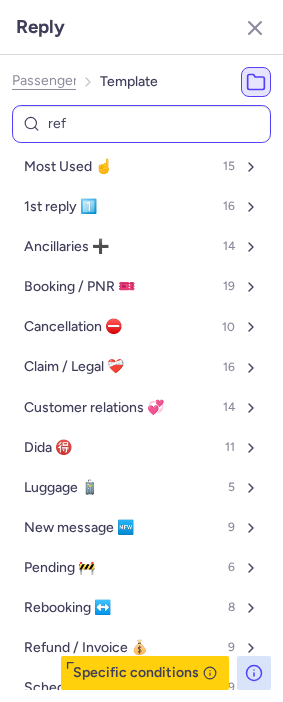 type on "refu" 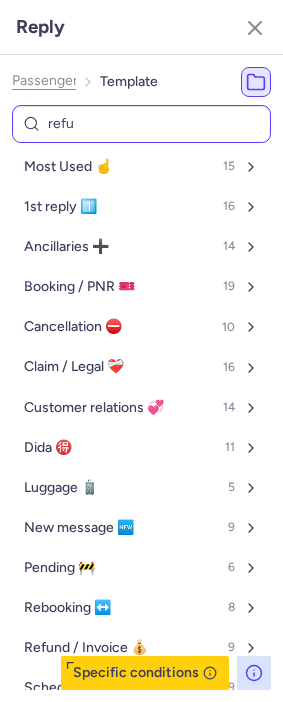 select on "es" 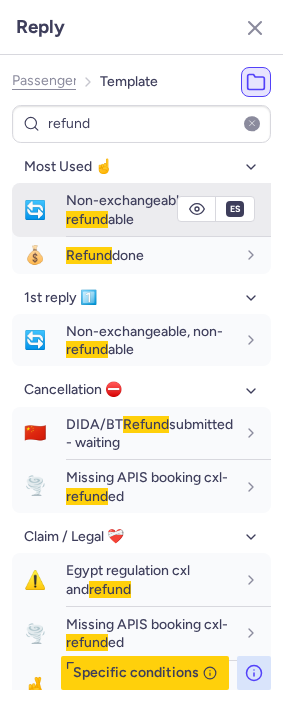 type on "refund" 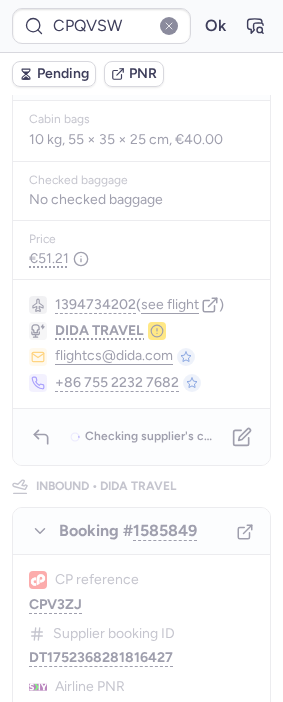 scroll, scrollTop: 0, scrollLeft: 0, axis: both 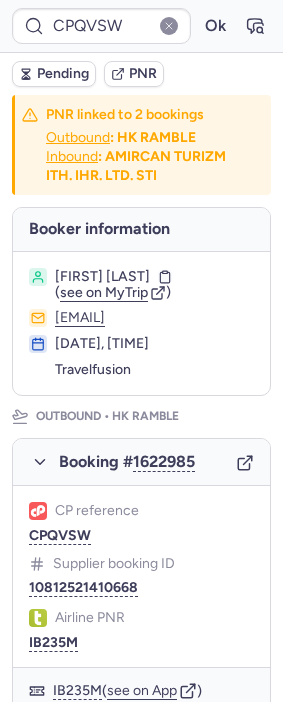 type on "CPA8KZ" 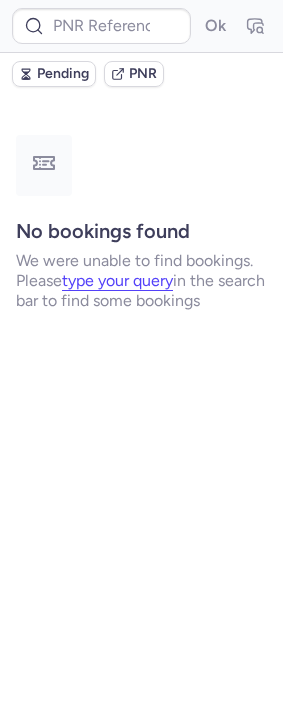 type on "CPMFZG" 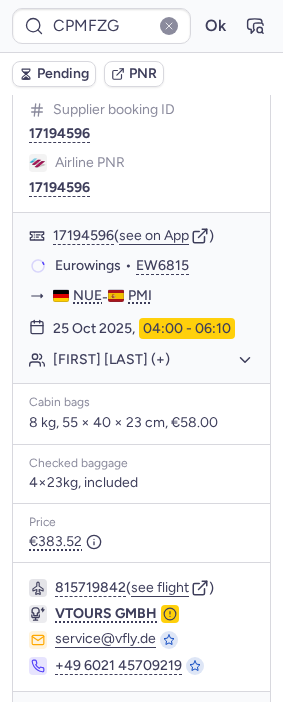 scroll, scrollTop: 144, scrollLeft: 0, axis: vertical 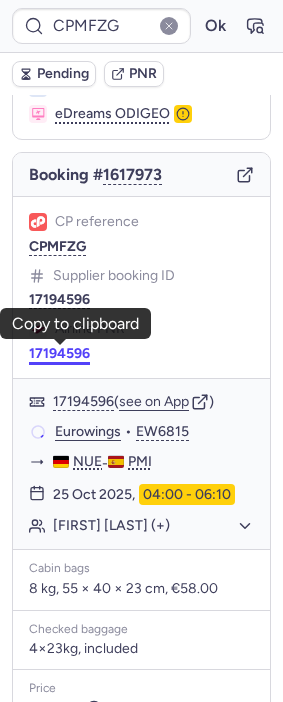 click on "17194596" at bounding box center [59, 354] 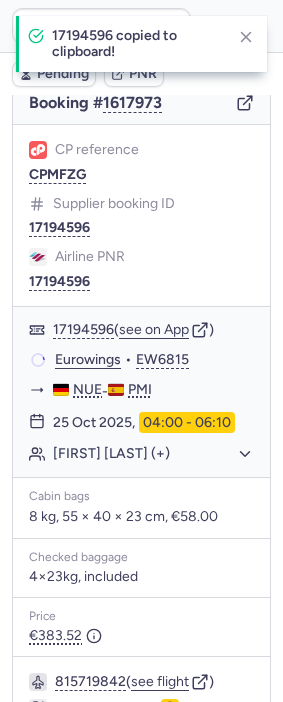 scroll, scrollTop: 367, scrollLeft: 0, axis: vertical 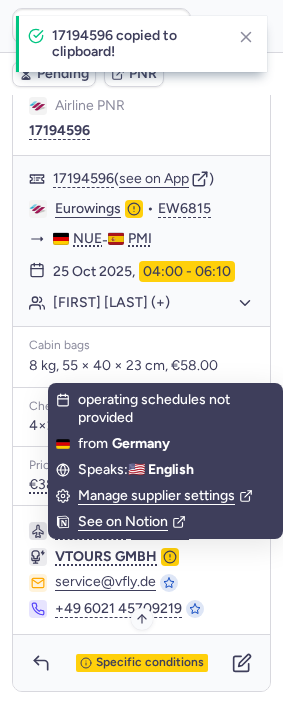 click on "Specific conditions" at bounding box center (150, 663) 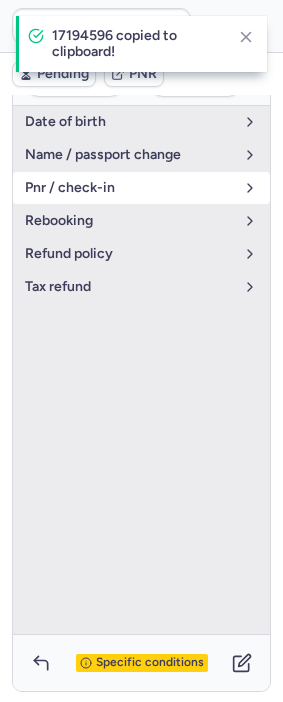 click on "pnr / check-in" at bounding box center (129, 188) 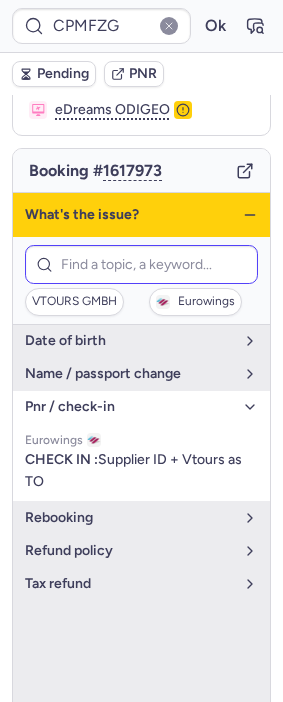 scroll, scrollTop: 144, scrollLeft: 0, axis: vertical 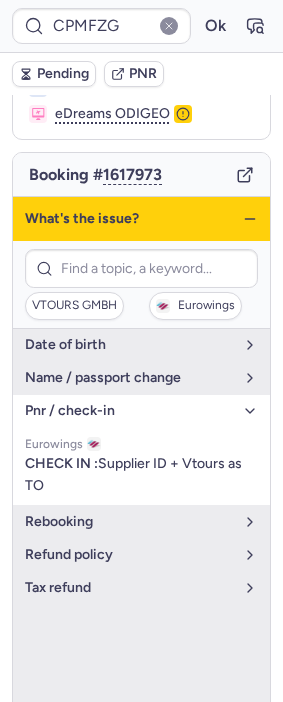 click 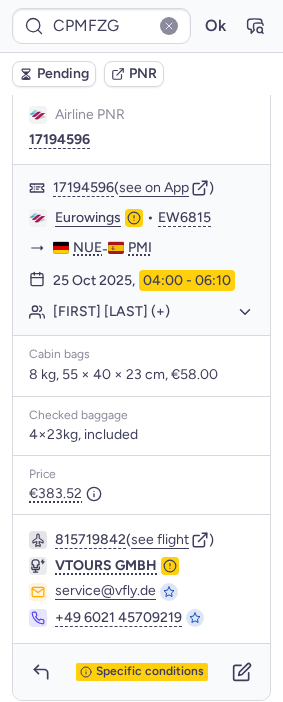 scroll, scrollTop: 367, scrollLeft: 0, axis: vertical 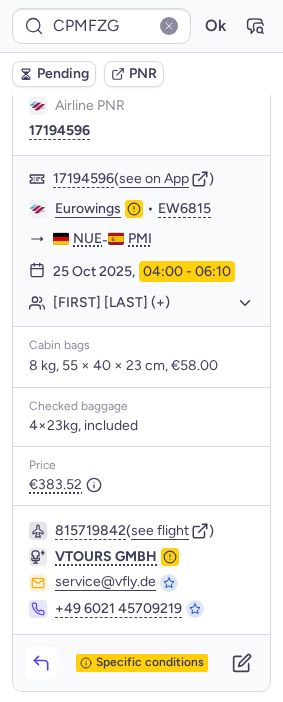 click 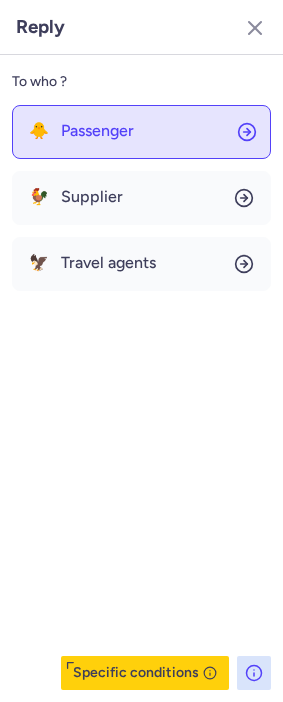 click on "🐥 Passenger" 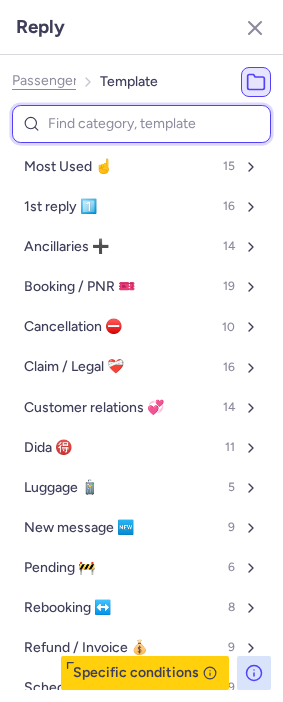 drag, startPoint x: 136, startPoint y: 121, endPoint x: 127, endPoint y: 116, distance: 10.29563 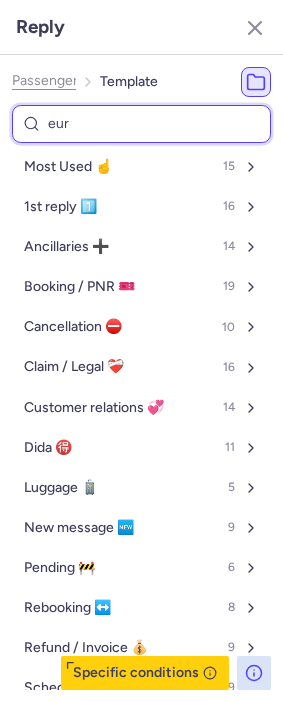 type on "euro" 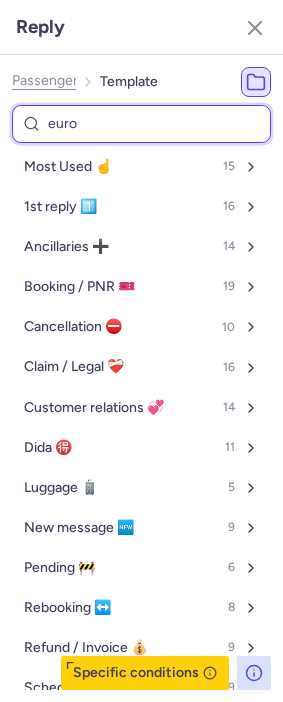 select on "de" 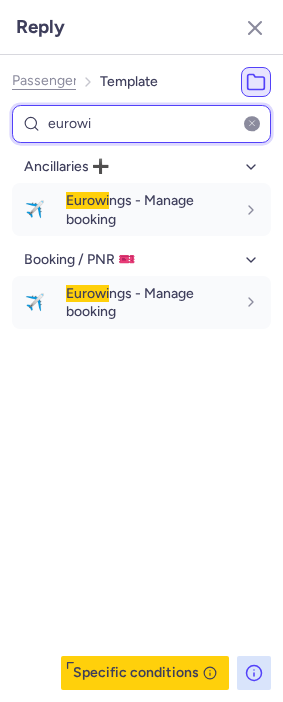 type on "eurowi" 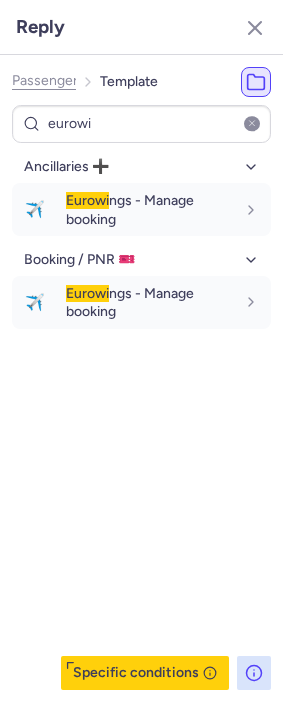 drag, startPoint x: 191, startPoint y: 473, endPoint x: 211, endPoint y: 382, distance: 93.17188 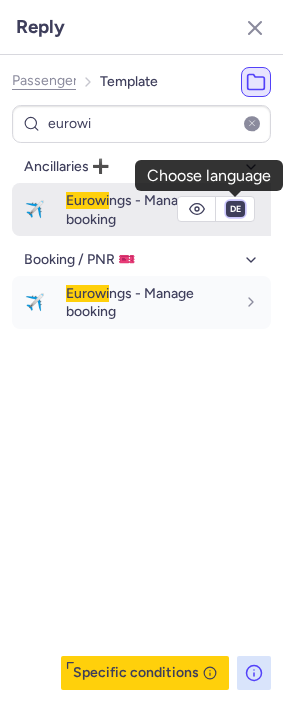 click on "fr en de nl pt es it ru" at bounding box center (235, 209) 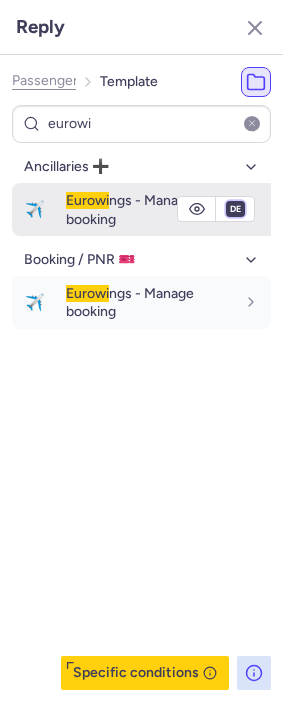 select on "en" 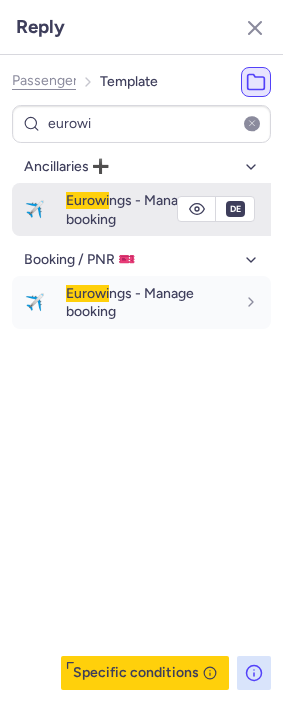 click on "fr en de nl pt es it ru" at bounding box center [235, 209] 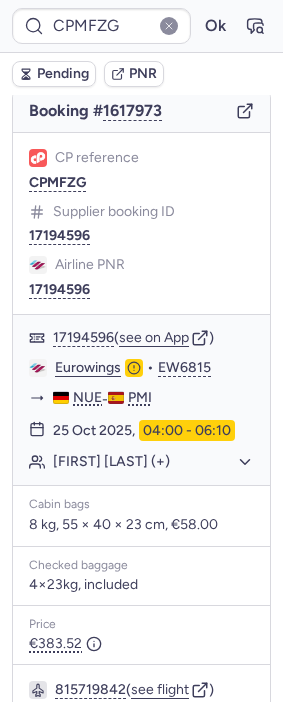 scroll, scrollTop: 144, scrollLeft: 0, axis: vertical 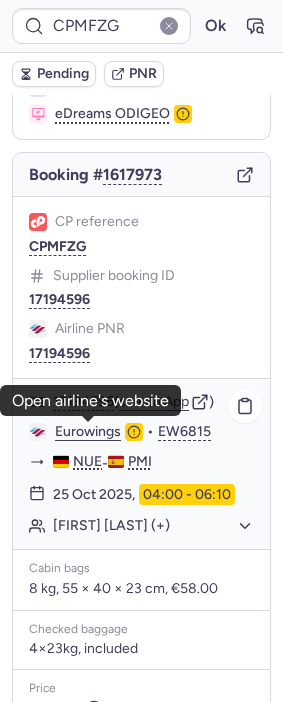 click on "Eurowings" 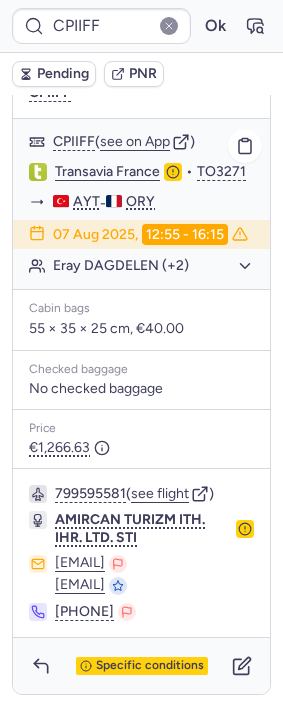 scroll, scrollTop: 342, scrollLeft: 0, axis: vertical 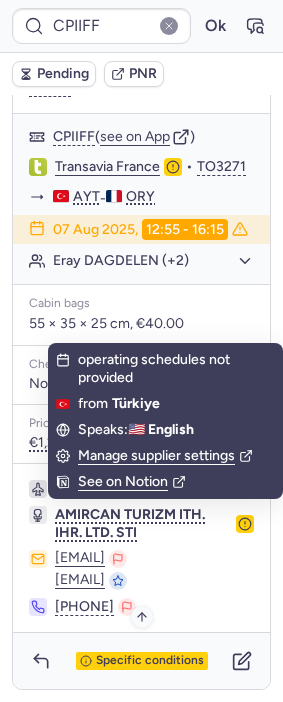 click on "Specific conditions" at bounding box center (150, 661) 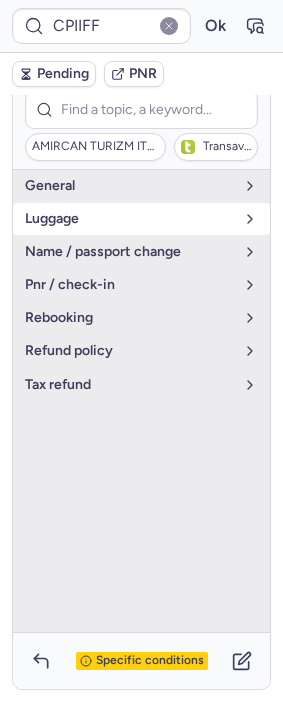 click on "luggage" at bounding box center (129, 219) 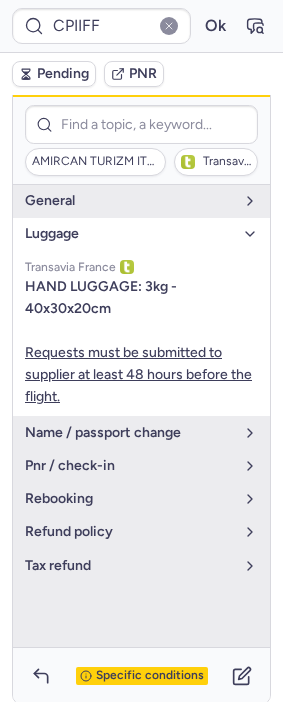 scroll, scrollTop: 231, scrollLeft: 0, axis: vertical 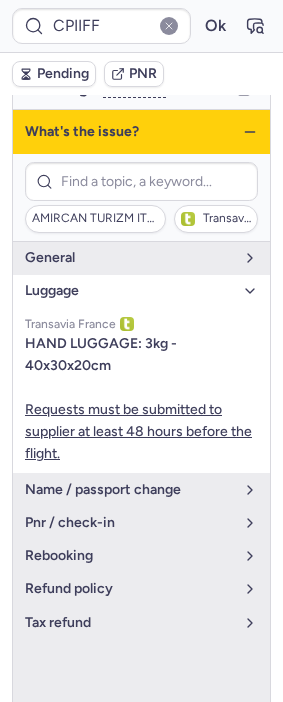 click on "luggage" at bounding box center [141, 291] 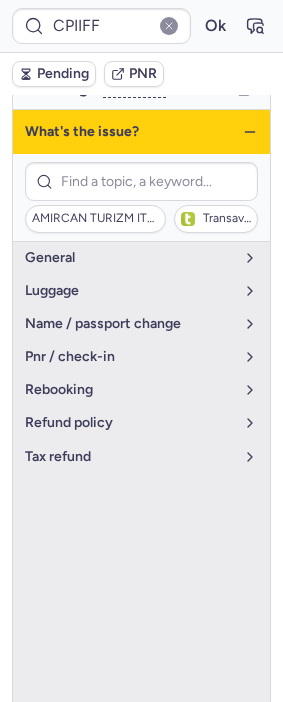 click 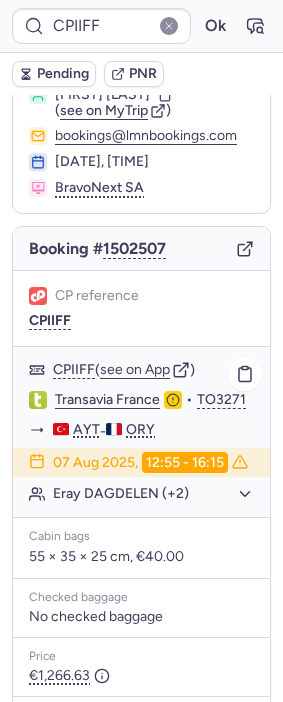 scroll, scrollTop: 342, scrollLeft: 0, axis: vertical 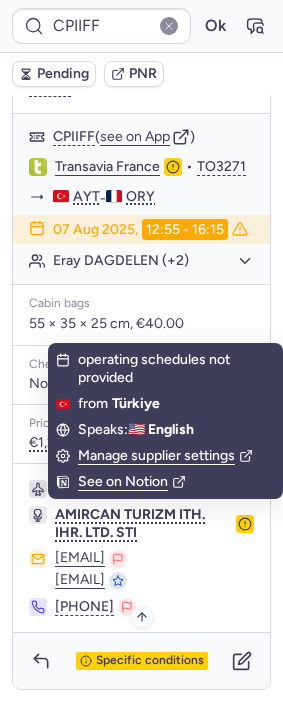 click on "Specific conditions" at bounding box center [150, 661] 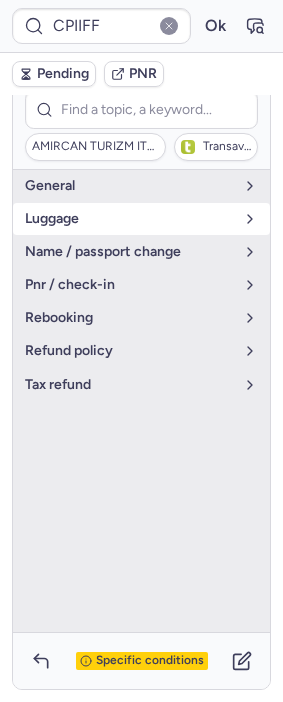 click on "luggage" at bounding box center (129, 219) 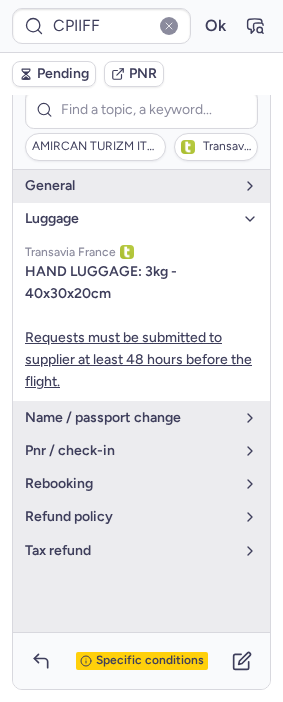 click on "Pending" at bounding box center (63, 74) 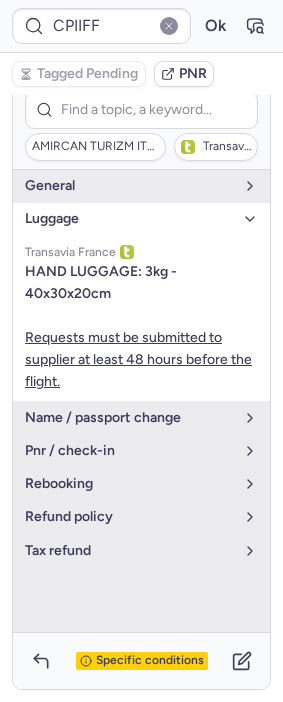 type on "CPQVSW" 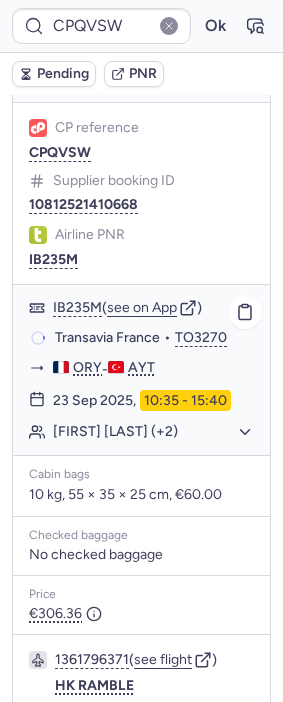 scroll, scrollTop: 453, scrollLeft: 0, axis: vertical 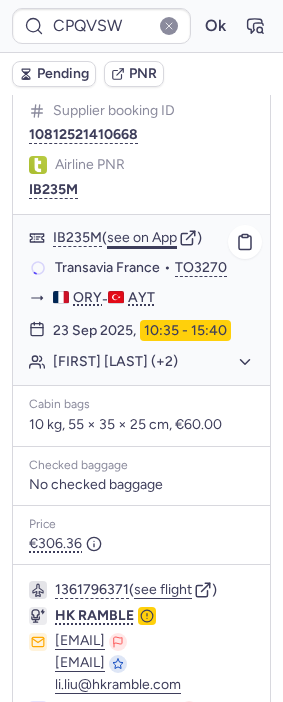 click on "see on App" 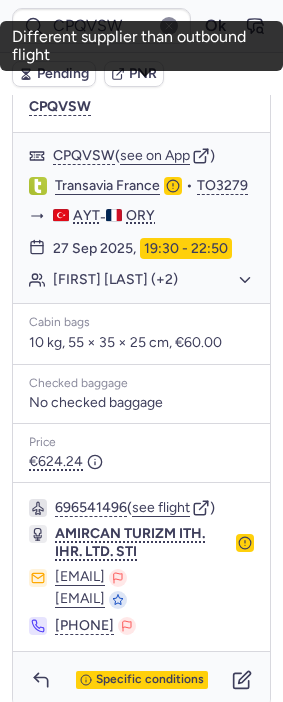 scroll, scrollTop: 1342, scrollLeft: 0, axis: vertical 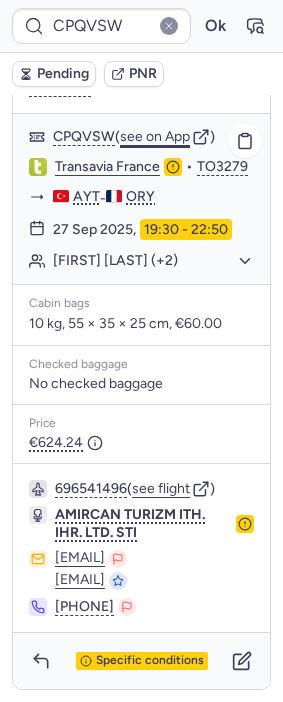 click on "see on App" 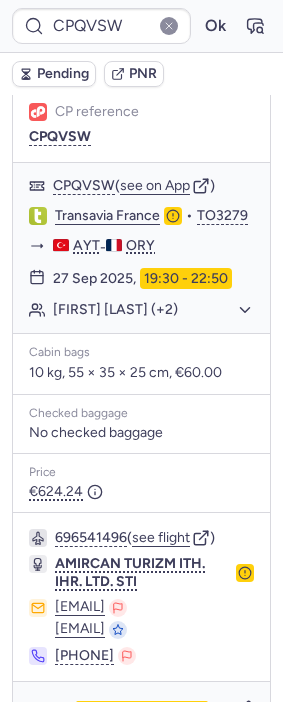 scroll, scrollTop: 1490, scrollLeft: 0, axis: vertical 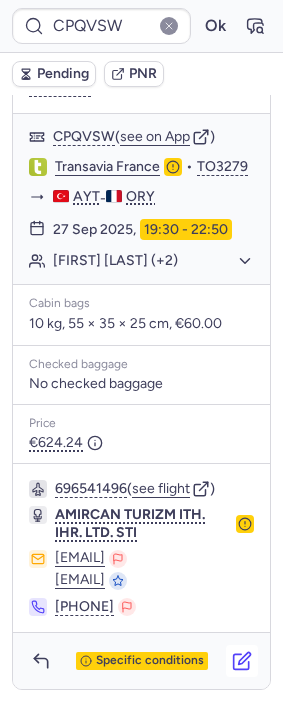 click 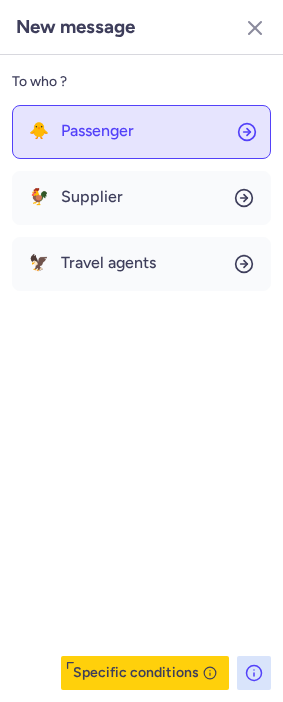 click on "🐥 Passenger" 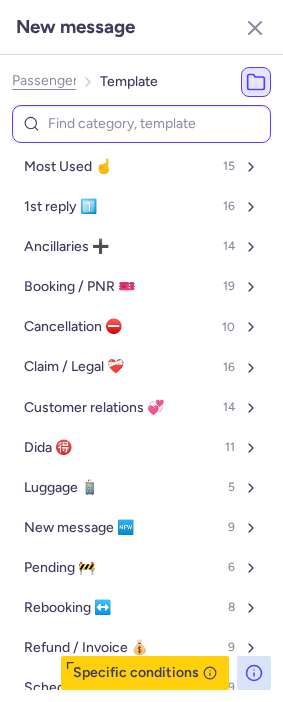 click at bounding box center (141, 124) 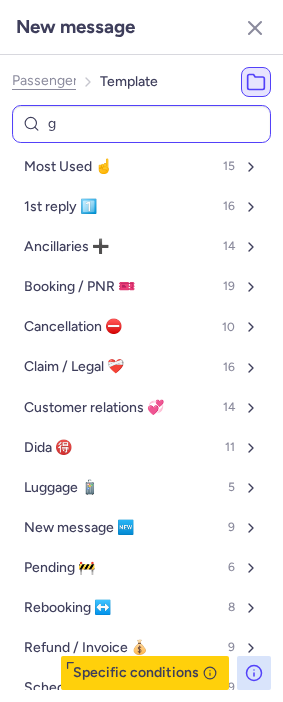type on "ge" 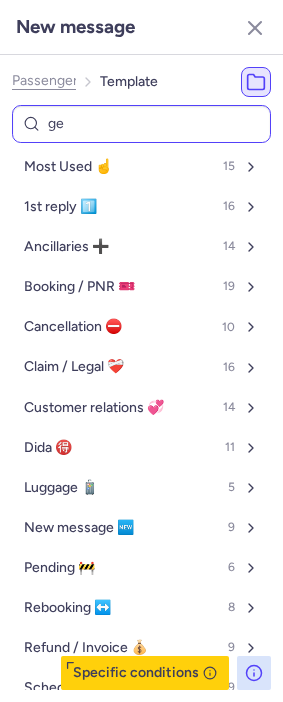 select on "en" 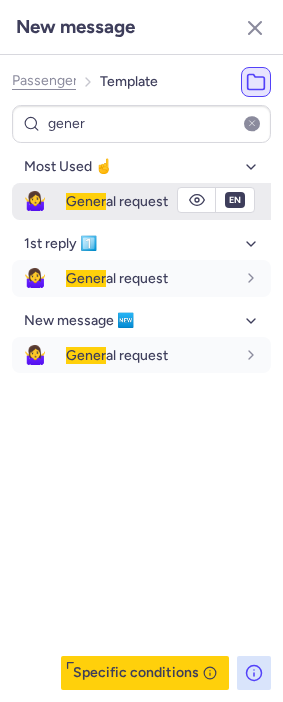 type on "gener" 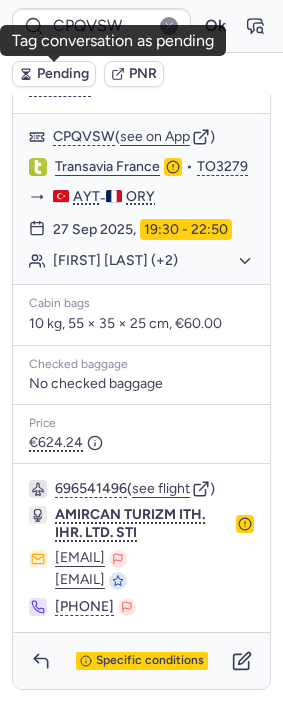 click on "Pending" at bounding box center (63, 74) 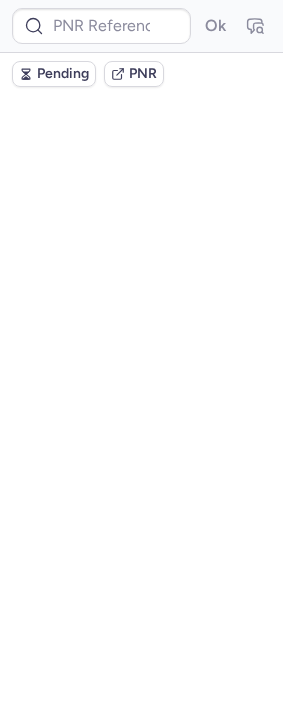 scroll, scrollTop: 0, scrollLeft: 0, axis: both 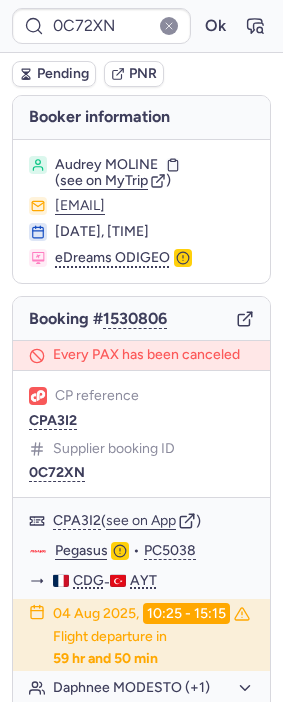 type on "CPIIFF" 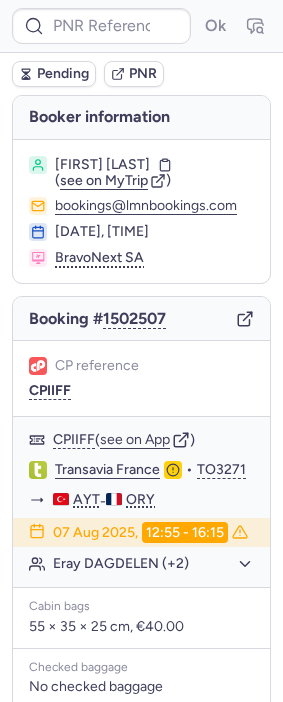 type on "CPMQXY" 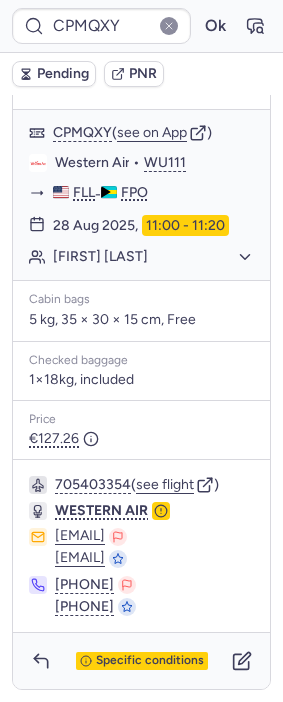 scroll, scrollTop: 376, scrollLeft: 0, axis: vertical 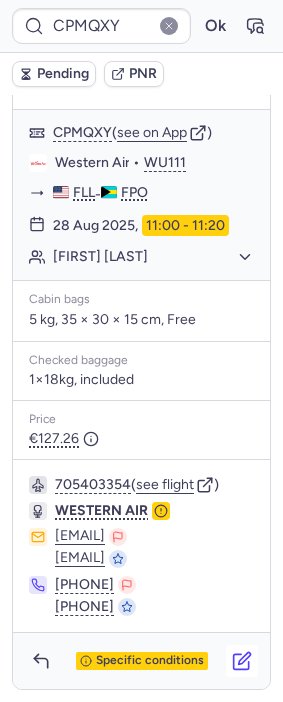 click 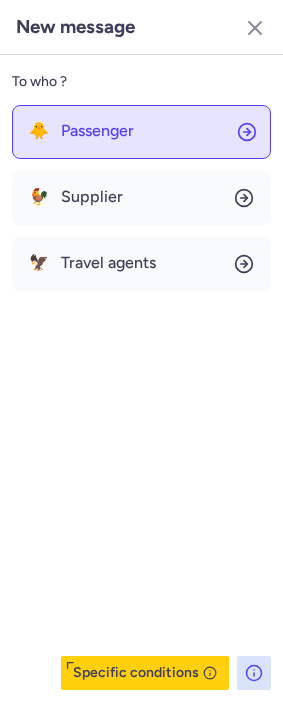 click on "Passenger" at bounding box center (97, 131) 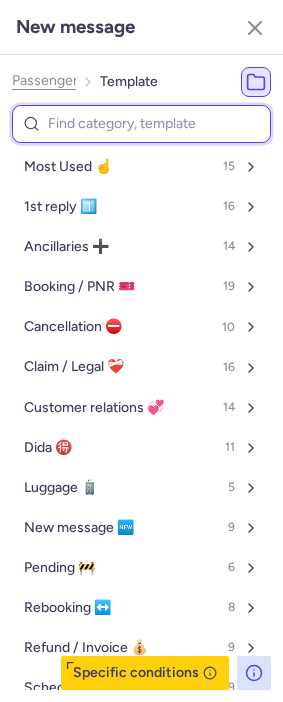 click at bounding box center (141, 124) 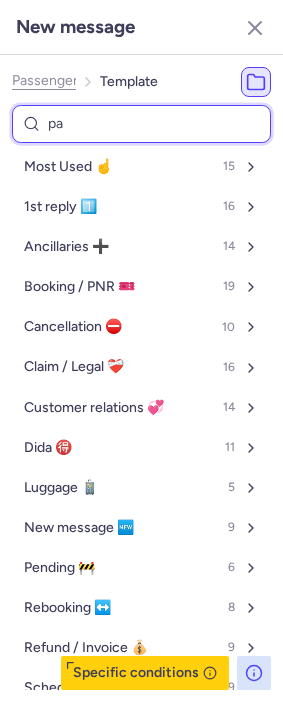 type on "pas" 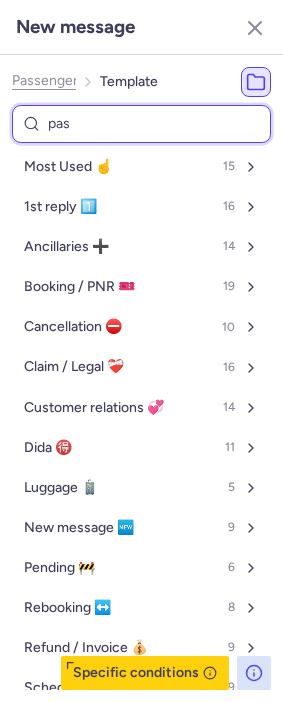 select on "en" 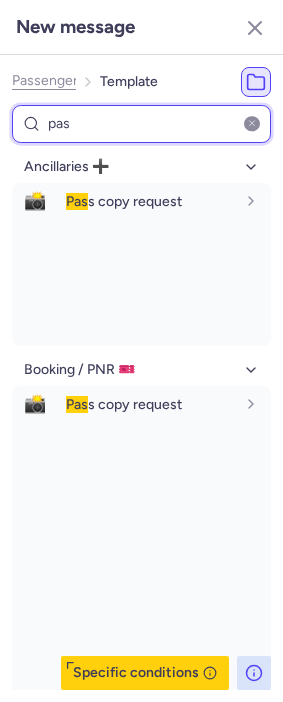 type on "pa" 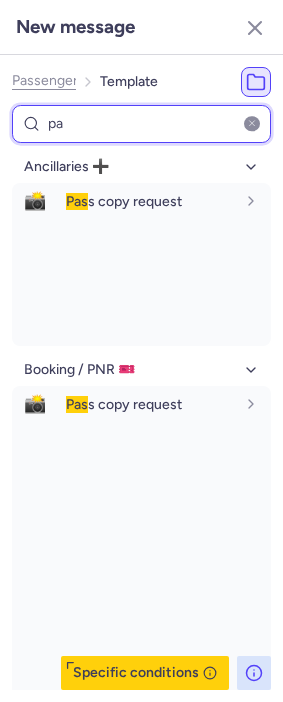 select on "en" 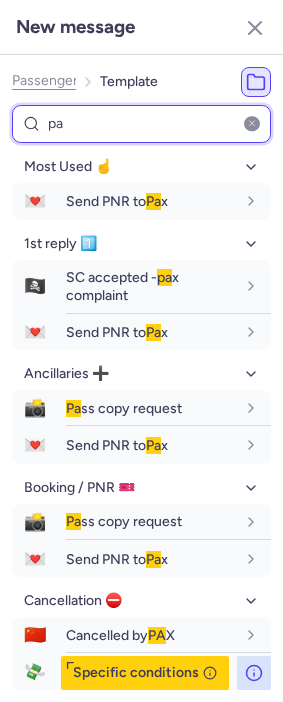 type on "p" 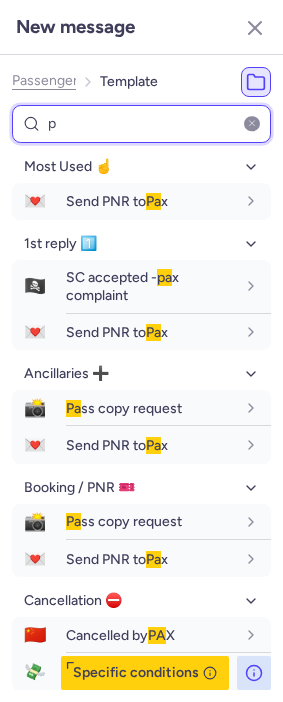 select on "en" 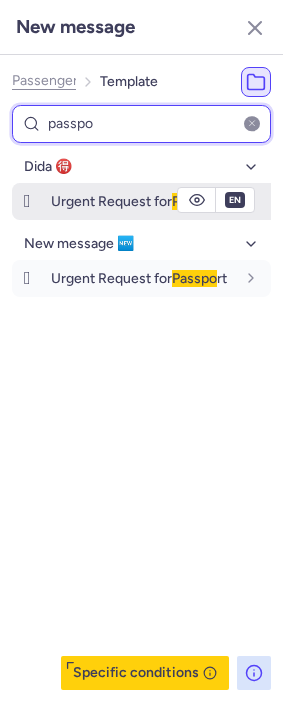 type on "passpo" 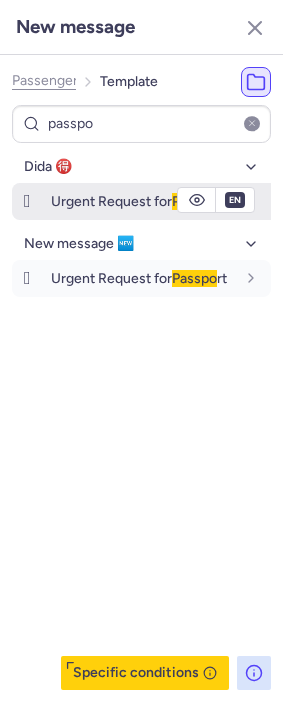 click on "Urgent Request for  Passpo rt" at bounding box center (139, 201) 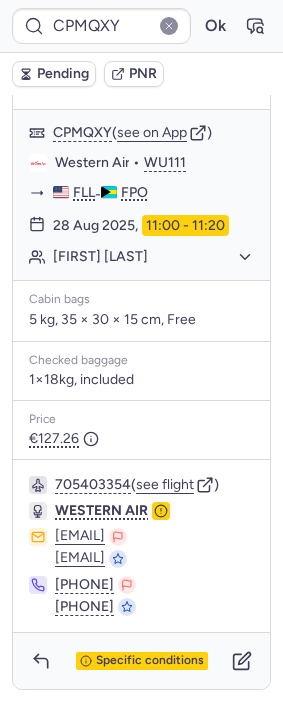 click on "Pending" at bounding box center [63, 74] 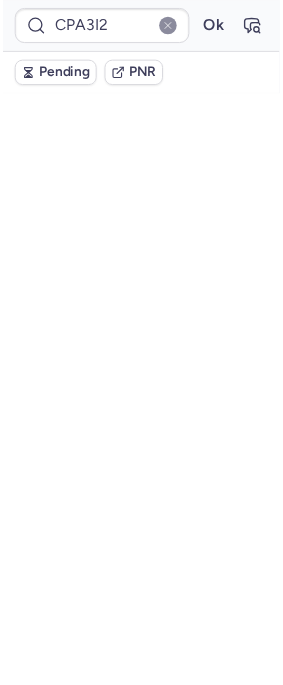 scroll, scrollTop: 0, scrollLeft: 0, axis: both 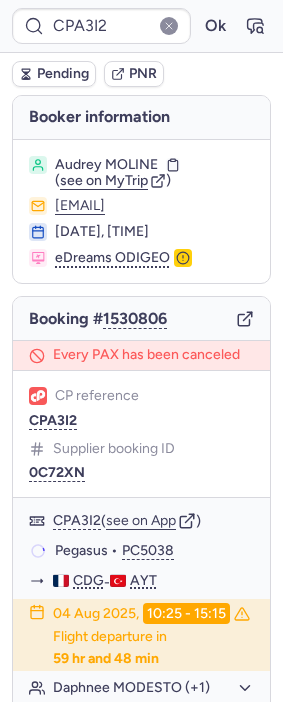 type on "CPMQXY" 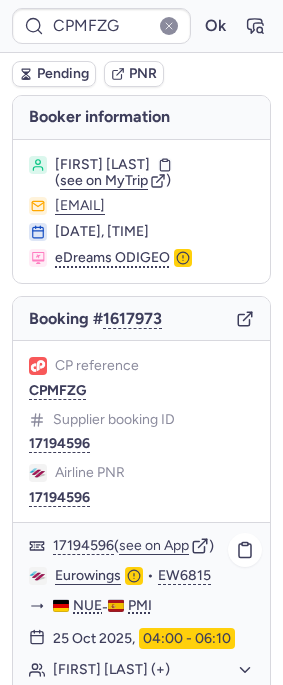 click on "Eurowings" 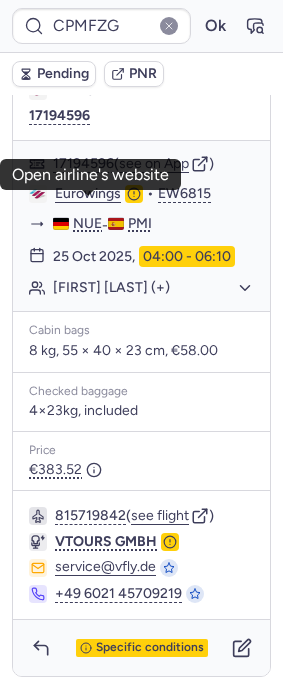 scroll, scrollTop: 384, scrollLeft: 0, axis: vertical 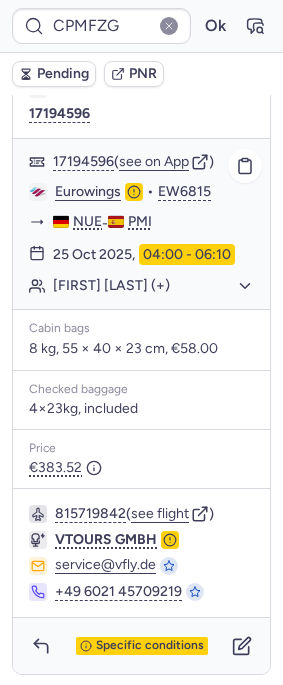 click on "Michael KAESTNER (+3)" 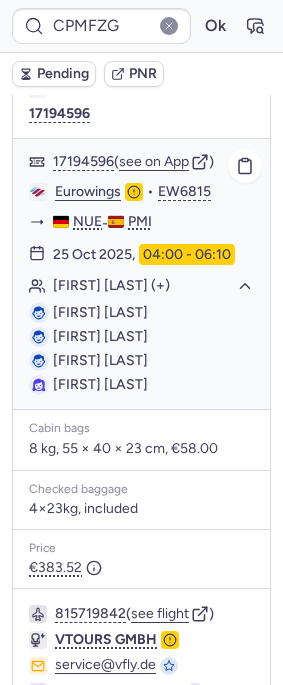 click on "Michael KAESTNER" at bounding box center [100, 312] 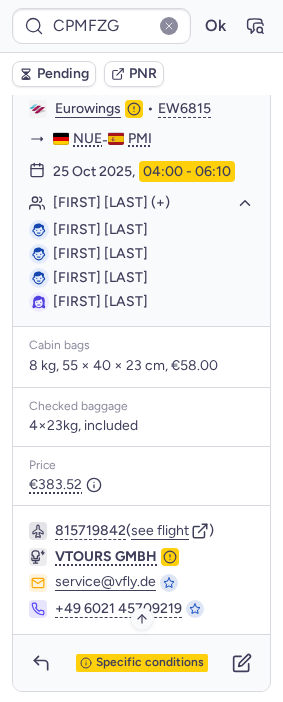click on "Specific conditions" at bounding box center [150, 663] 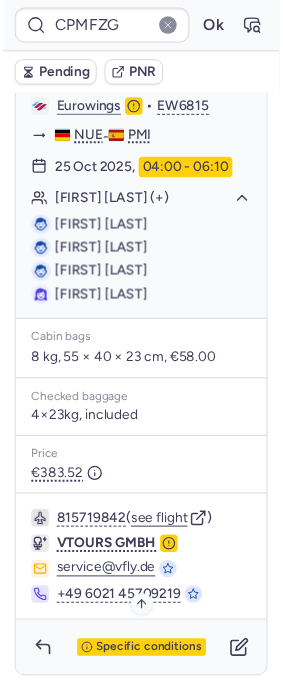 scroll, scrollTop: 96, scrollLeft: 0, axis: vertical 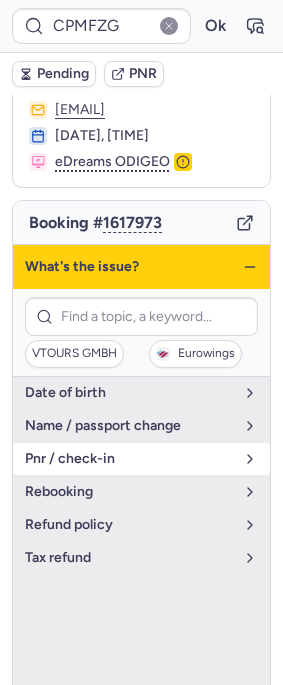 click on "pnr / check-in" at bounding box center [129, 459] 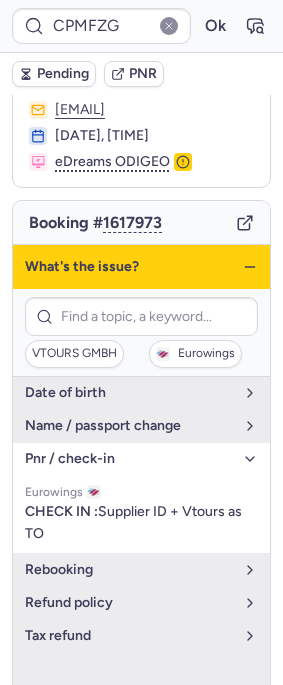 click 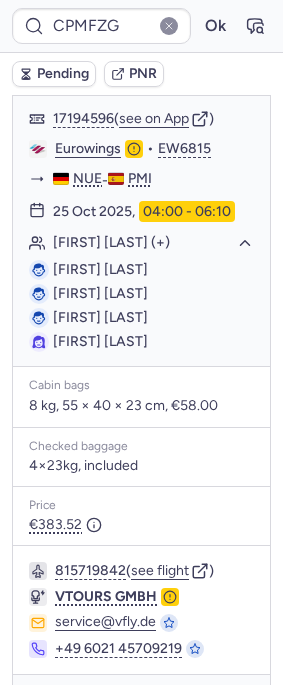 scroll, scrollTop: 429, scrollLeft: 0, axis: vertical 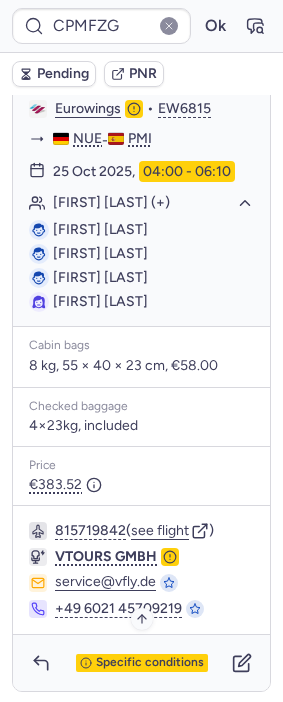 click on "Specific conditions" at bounding box center [150, 663] 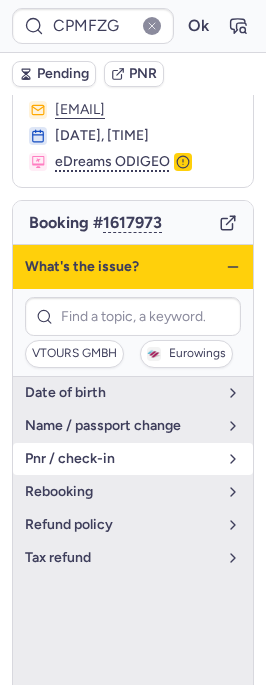 click on "pnr / check-in" at bounding box center [121, 459] 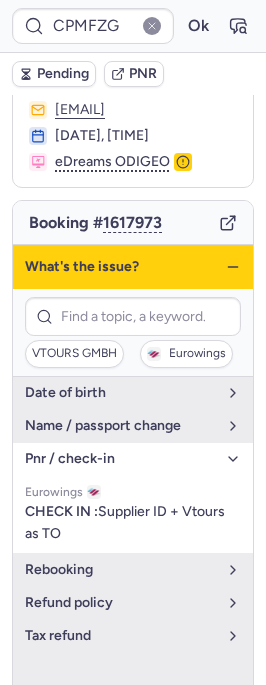 click 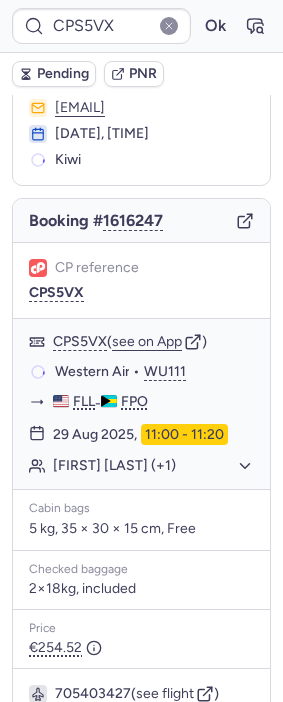 scroll, scrollTop: 96, scrollLeft: 0, axis: vertical 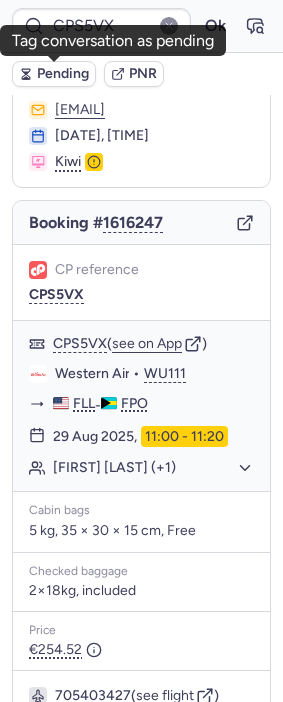 click on "Pending" at bounding box center [63, 74] 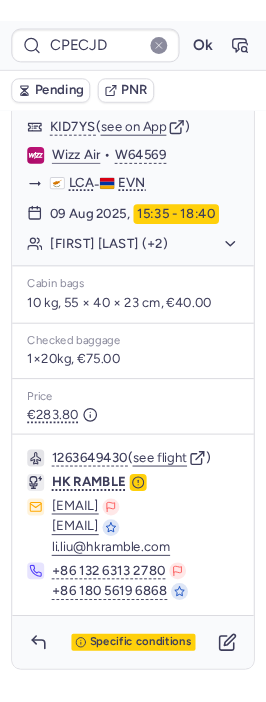 scroll, scrollTop: 497, scrollLeft: 0, axis: vertical 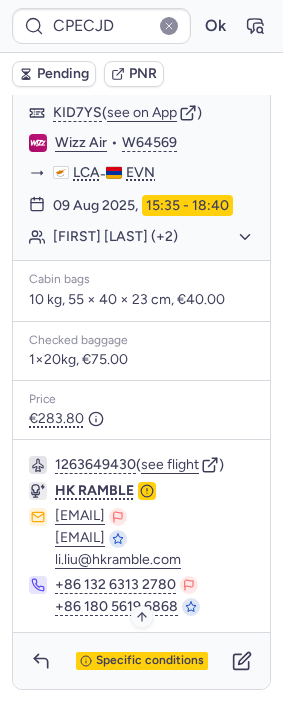 click on "Specific conditions" at bounding box center [150, 661] 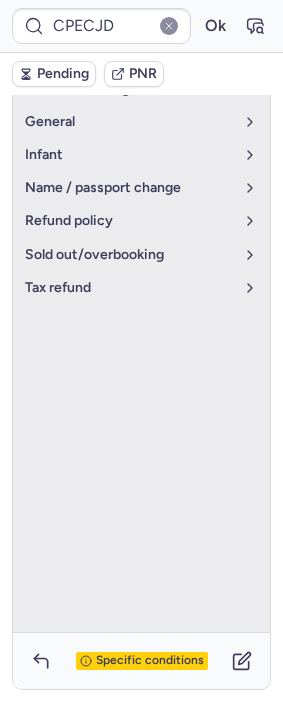 scroll, scrollTop: 96, scrollLeft: 0, axis: vertical 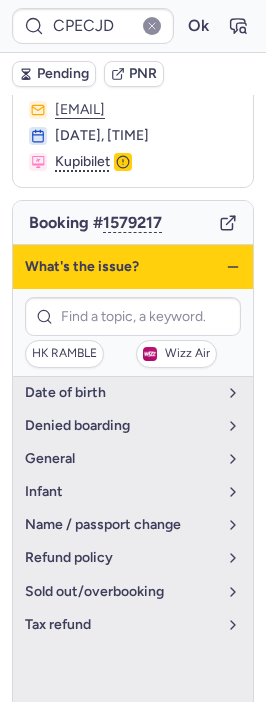 click 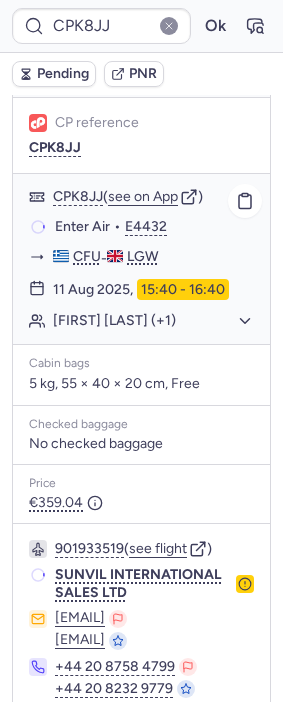 scroll, scrollTop: 398, scrollLeft: 0, axis: vertical 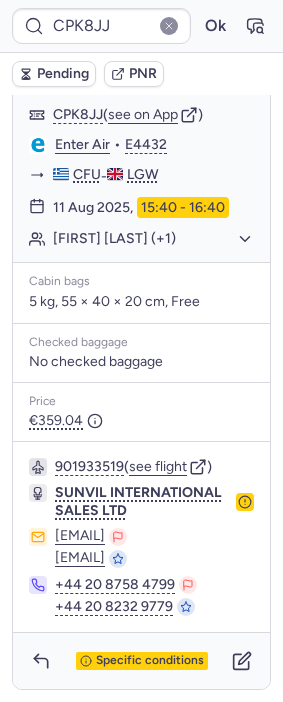 click on "Specific conditions" at bounding box center [141, 661] 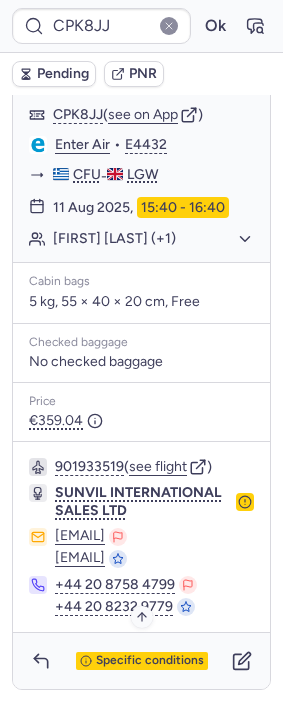 click on "Specific conditions" at bounding box center [150, 661] 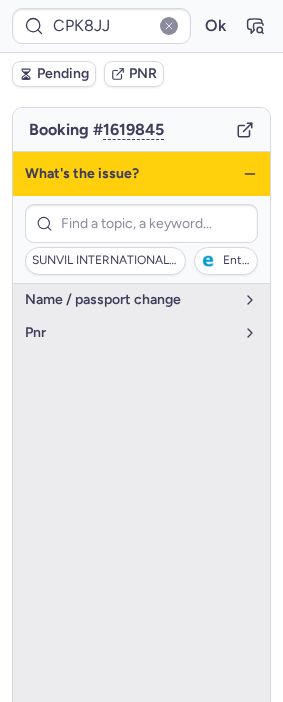 scroll, scrollTop: 176, scrollLeft: 0, axis: vertical 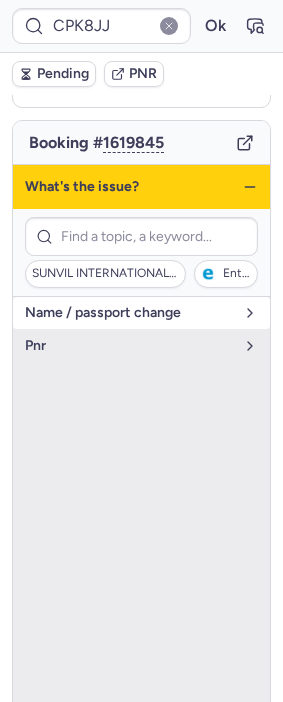 click on "name / passport change" at bounding box center [129, 313] 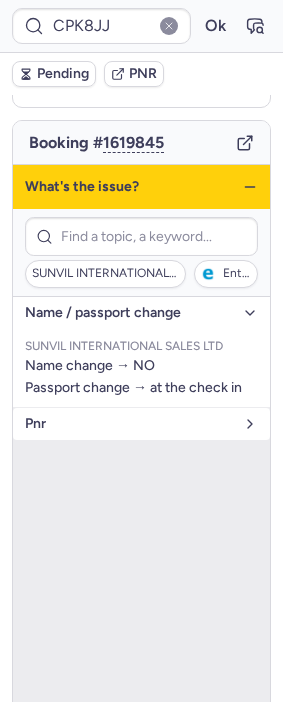 click on "pnr" at bounding box center (141, 424) 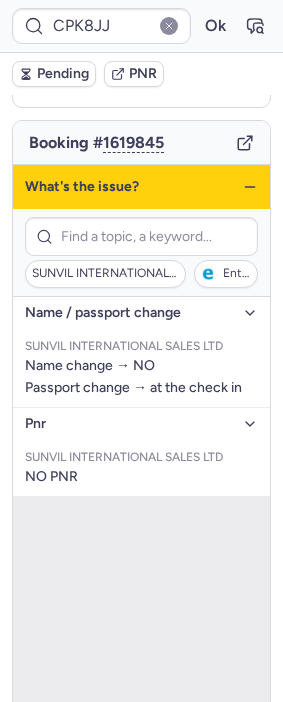 click 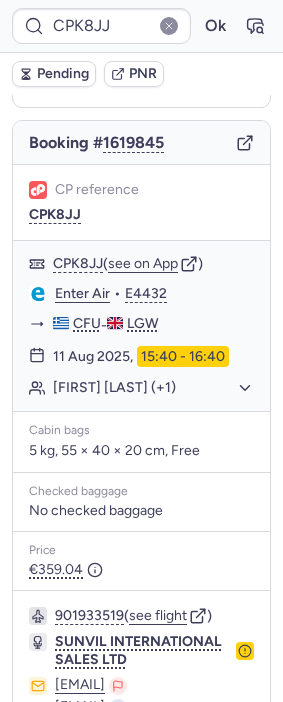 type on "CPS5VX" 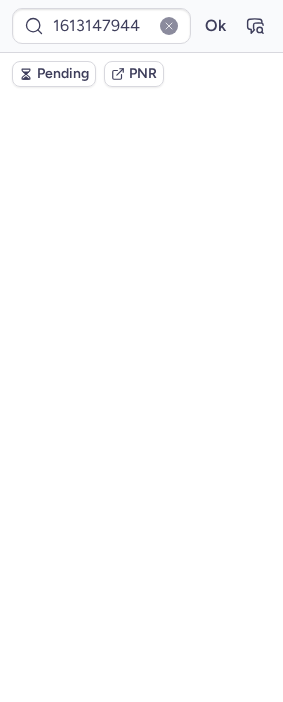 scroll, scrollTop: 0, scrollLeft: 0, axis: both 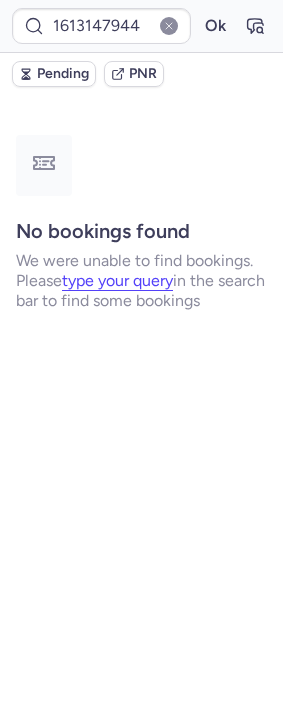 type on "CPHPN4" 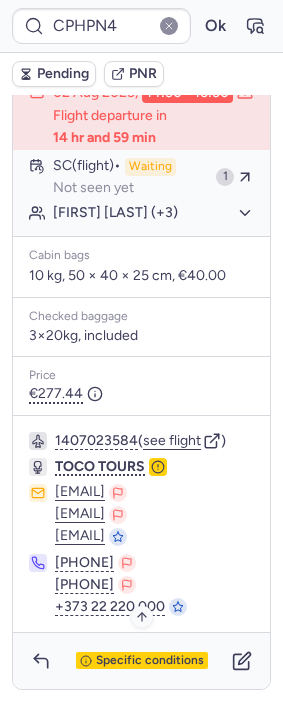 click on "Specific conditions" at bounding box center [150, 661] 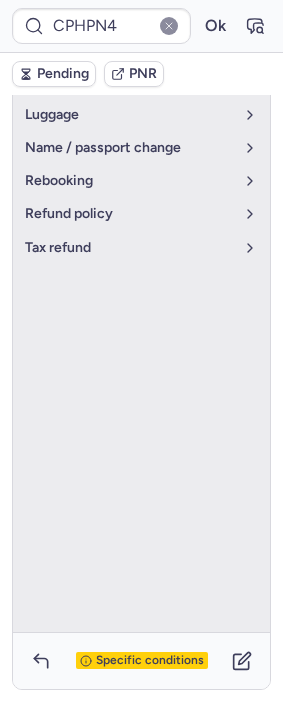 scroll, scrollTop: 96, scrollLeft: 0, axis: vertical 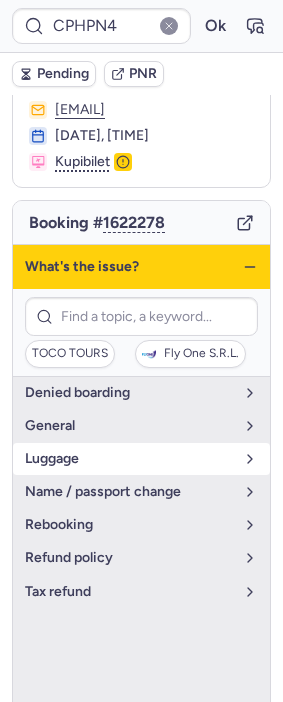 click on "luggage" at bounding box center (129, 459) 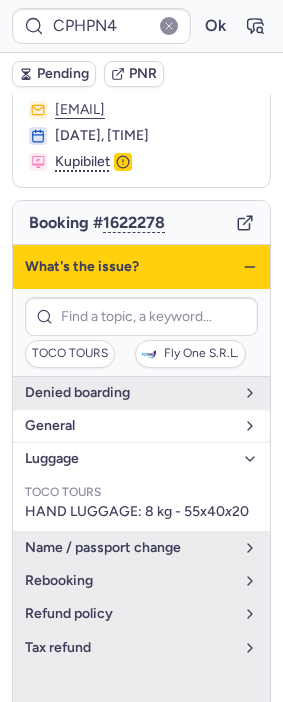 click on "general" at bounding box center [129, 426] 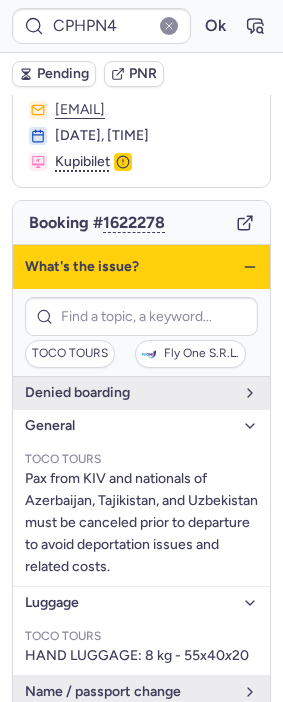 click on "What's the issue?" at bounding box center [141, 267] 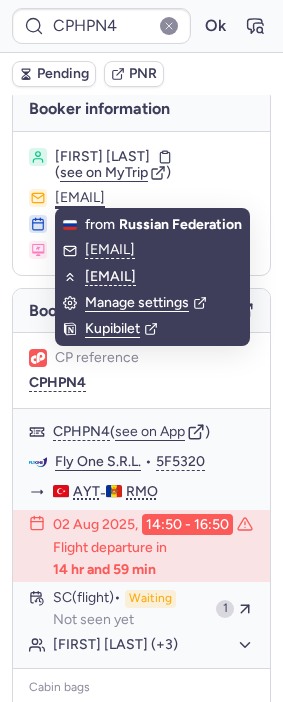scroll, scrollTop: 0, scrollLeft: 0, axis: both 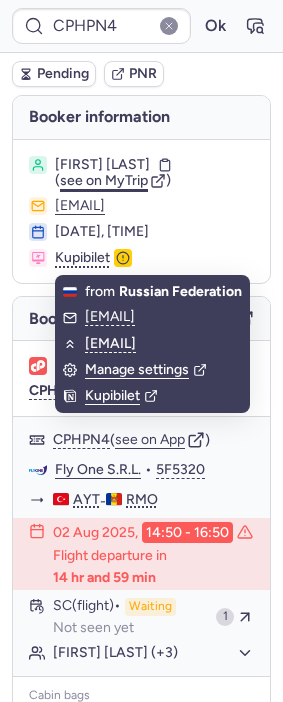 click on "see on MyTrip" at bounding box center [104, 180] 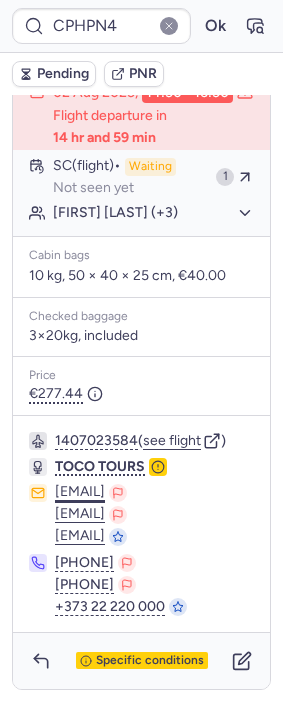 scroll, scrollTop: 518, scrollLeft: 0, axis: vertical 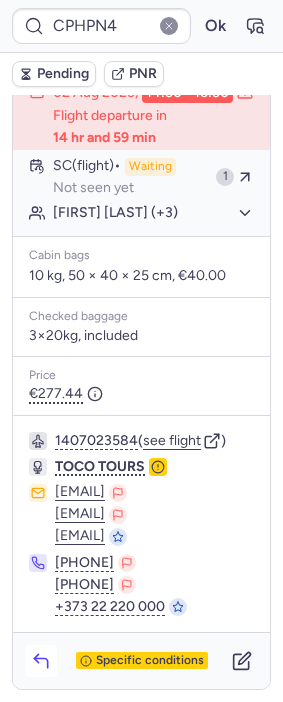 click 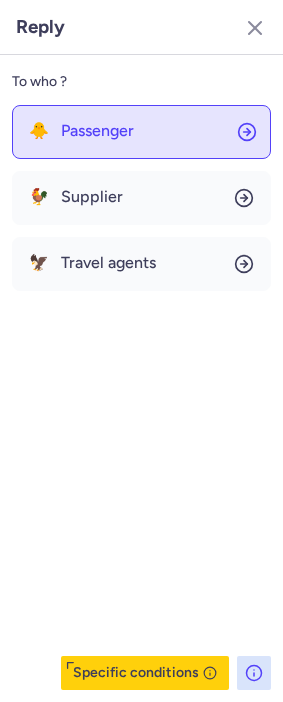 click on "🐥 Passenger" 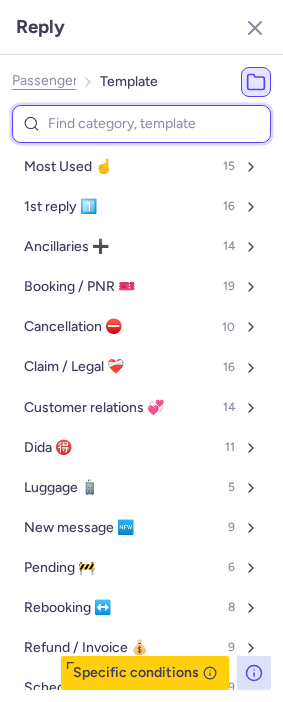 click at bounding box center [141, 124] 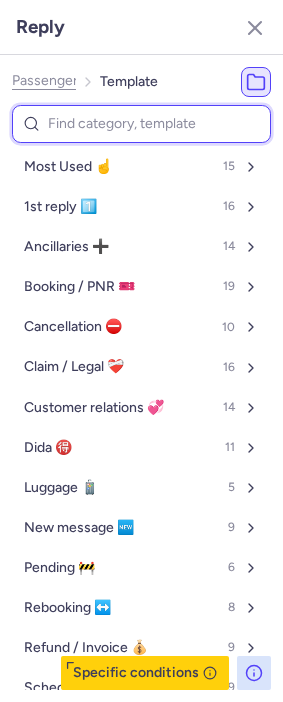 type on "v" 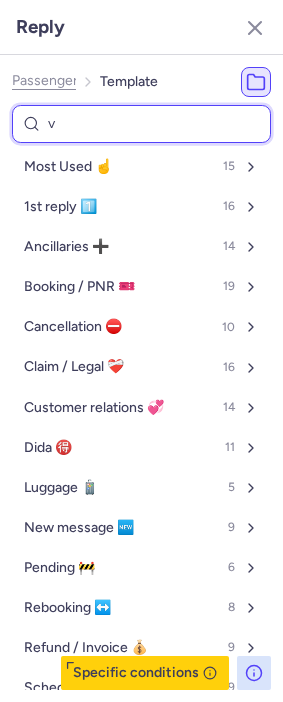 select on "en" 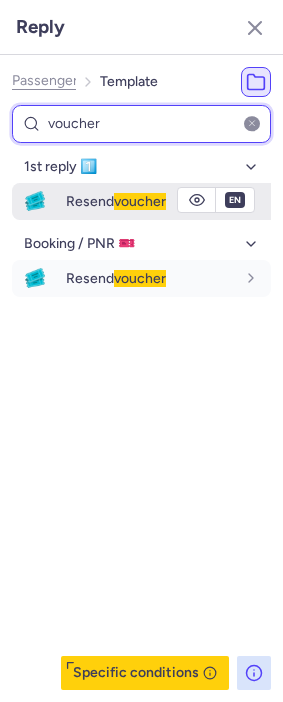 type 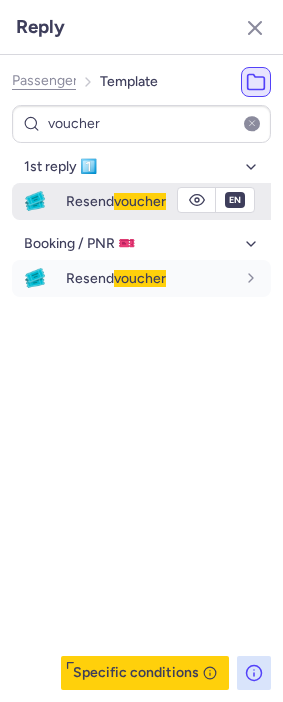 click on "voucher" at bounding box center (140, 201) 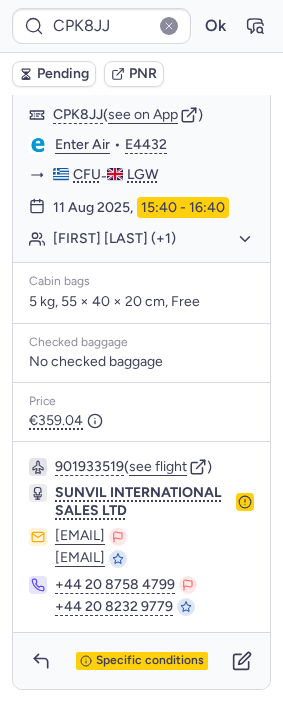 scroll, scrollTop: 398, scrollLeft: 0, axis: vertical 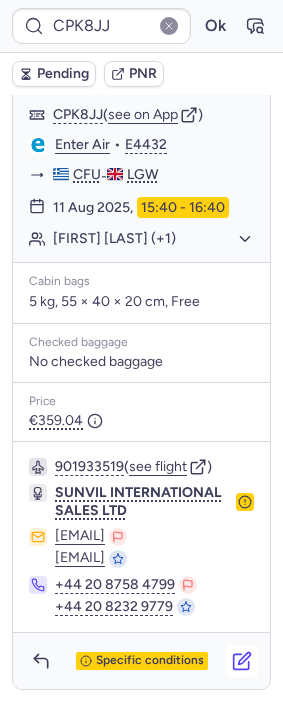 click 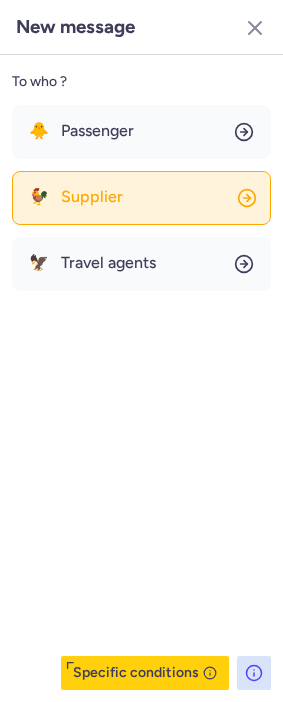click on "🐓 Supplier" 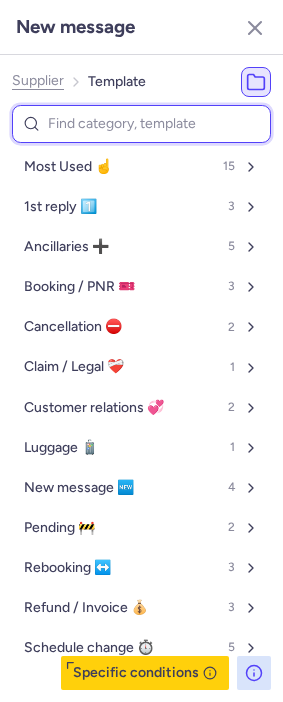 click at bounding box center (141, 124) 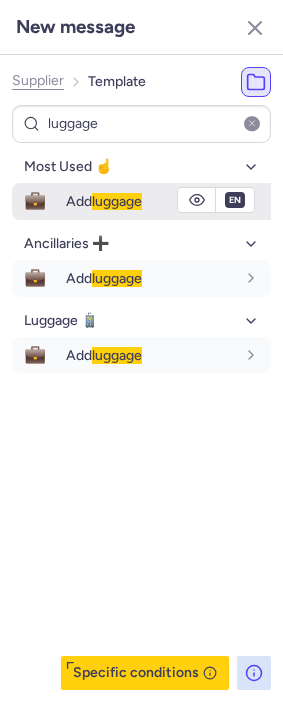 click on "luggage" at bounding box center [117, 201] 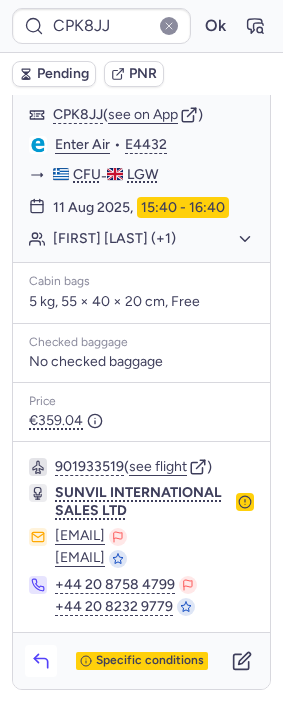 click at bounding box center [41, 661] 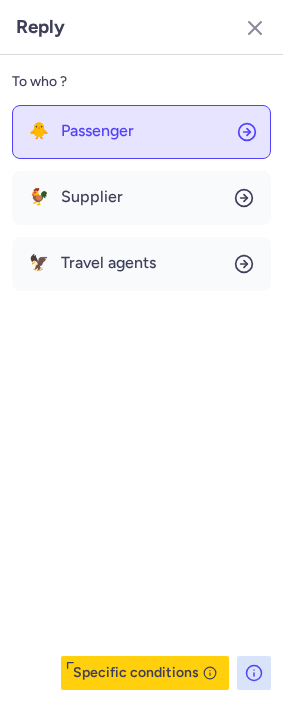 drag, startPoint x: 141, startPoint y: 141, endPoint x: 131, endPoint y: 136, distance: 11.18034 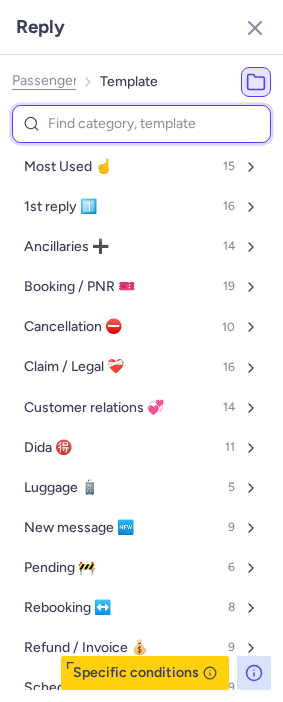 click at bounding box center (141, 124) 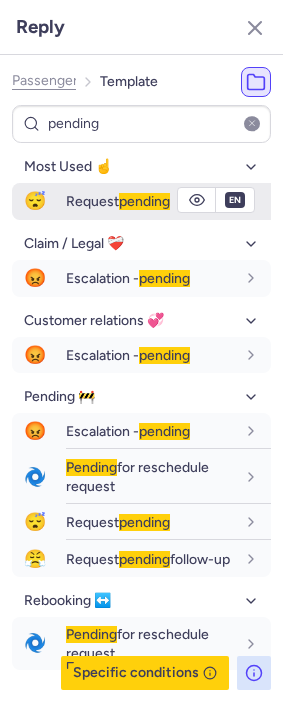 click on "Request  pending" at bounding box center (118, 201) 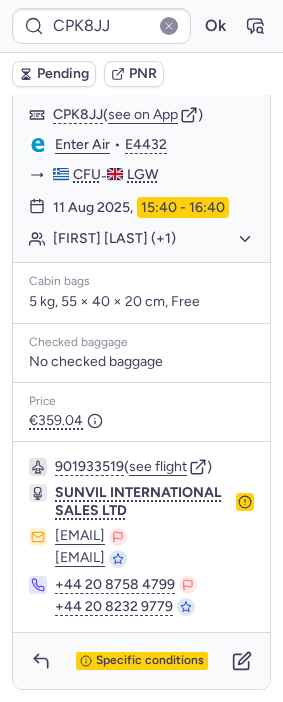 click on "Pending" at bounding box center (63, 74) 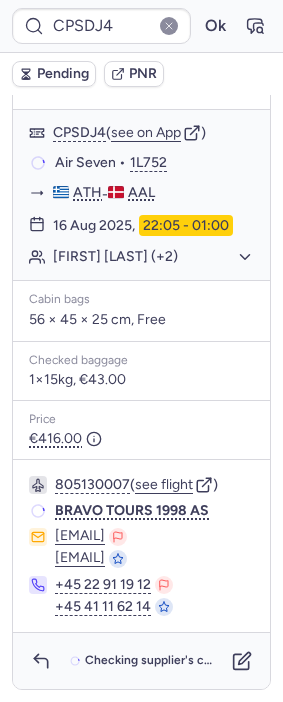 scroll, scrollTop: 339, scrollLeft: 0, axis: vertical 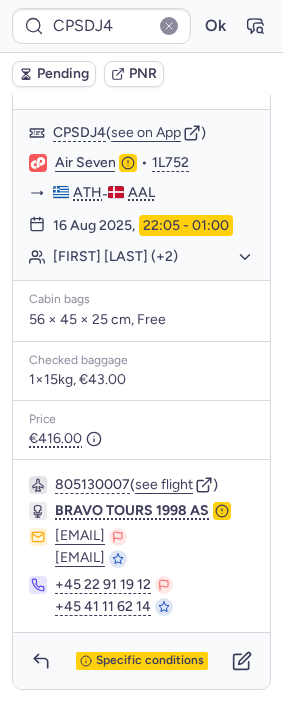 click on "Specific conditions" at bounding box center (150, 661) 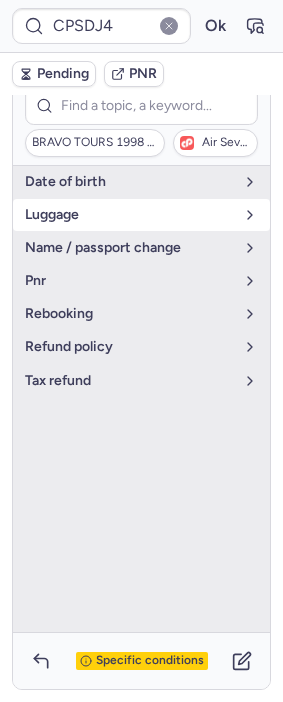 click on "luggage" at bounding box center [129, 215] 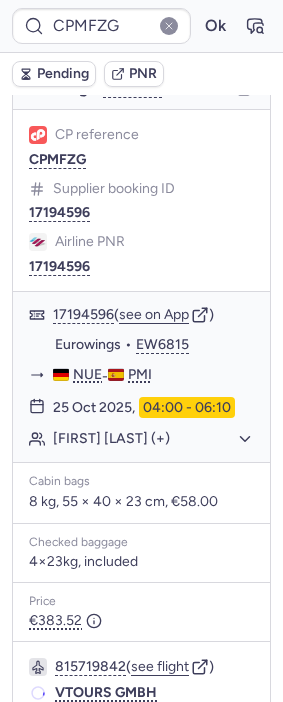 scroll, scrollTop: 222, scrollLeft: 0, axis: vertical 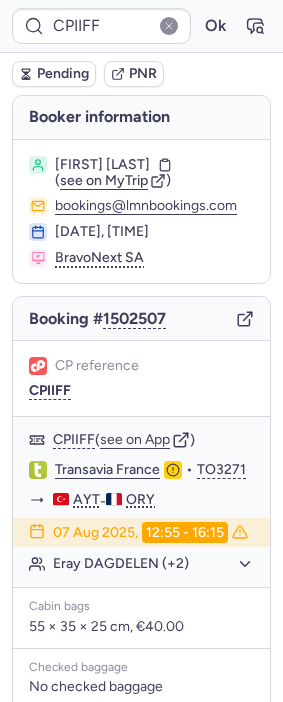 type on "CPXZNQ" 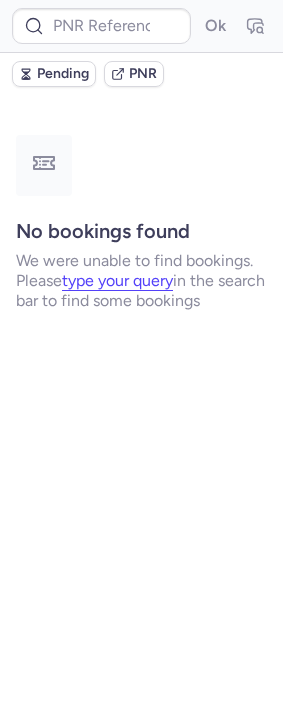 scroll, scrollTop: 0, scrollLeft: 0, axis: both 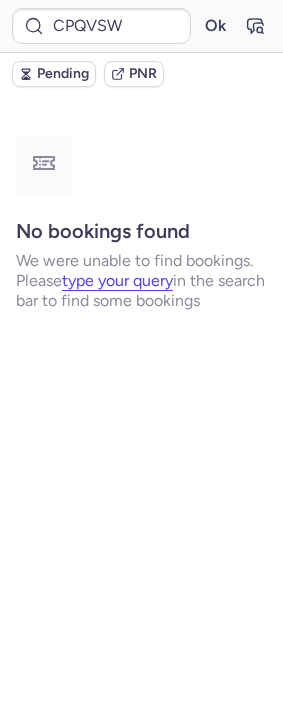 type 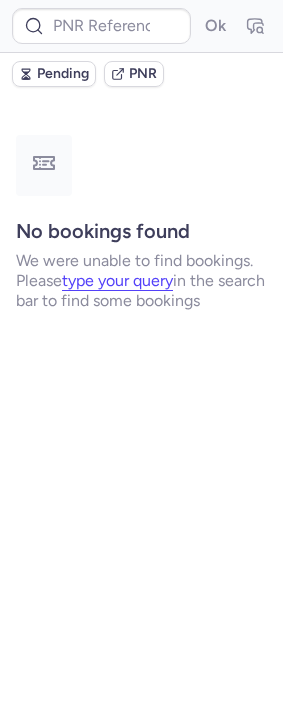scroll, scrollTop: 0, scrollLeft: 0, axis: both 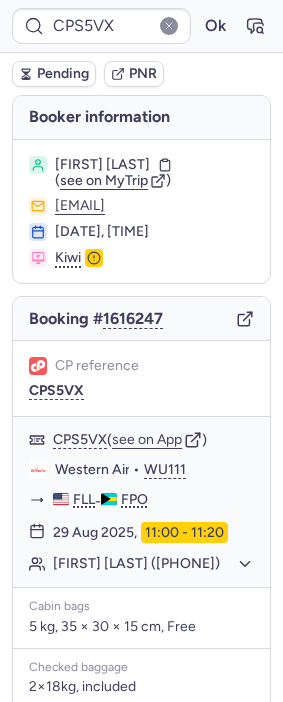 type on "CPQ4SU" 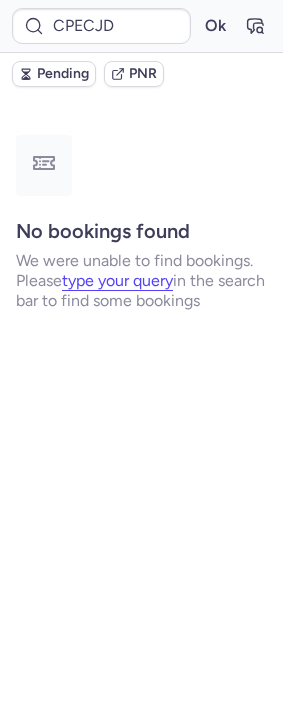 scroll, scrollTop: 0, scrollLeft: 0, axis: both 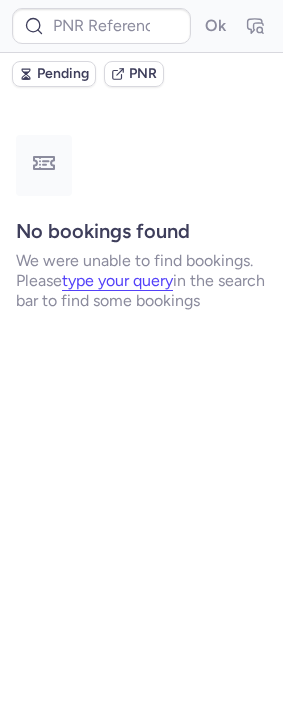 type on "CPK8JJ" 